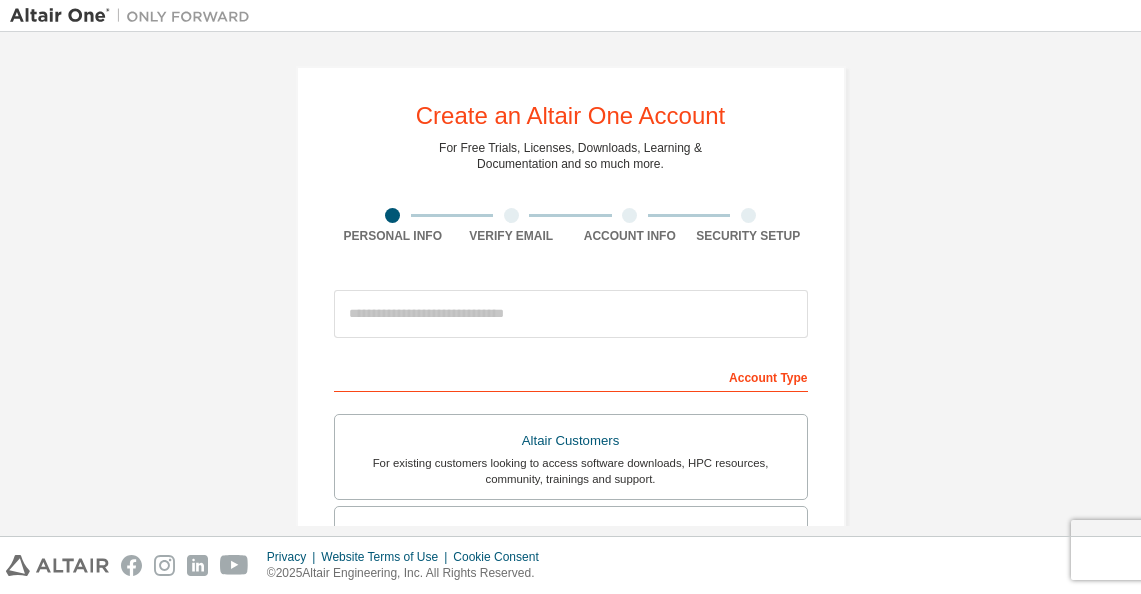 scroll, scrollTop: 0, scrollLeft: 0, axis: both 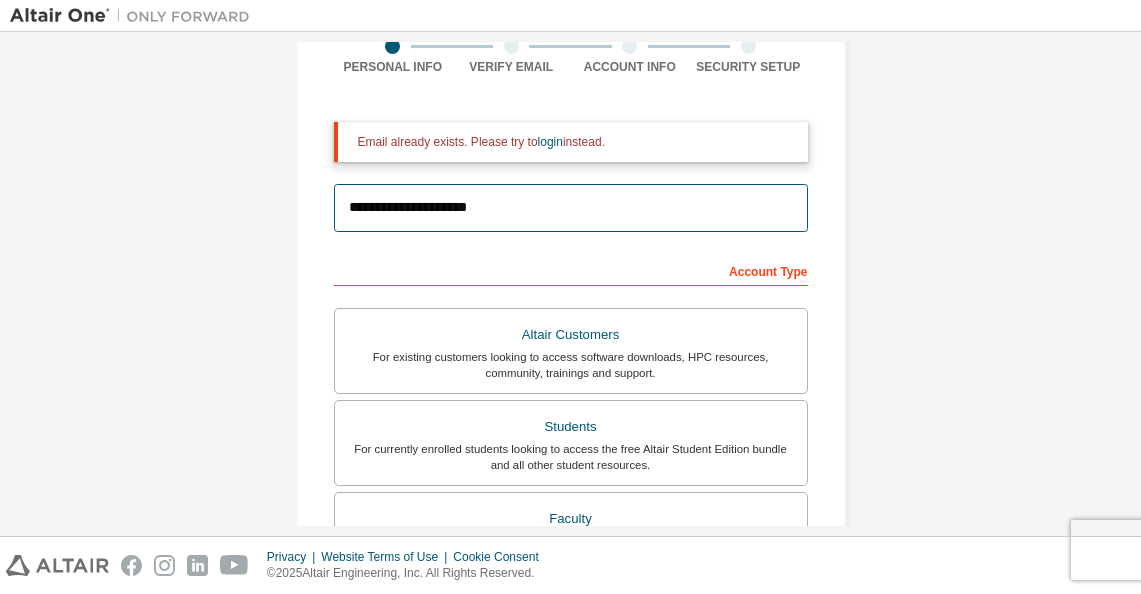 click on "**********" at bounding box center (571, 208) 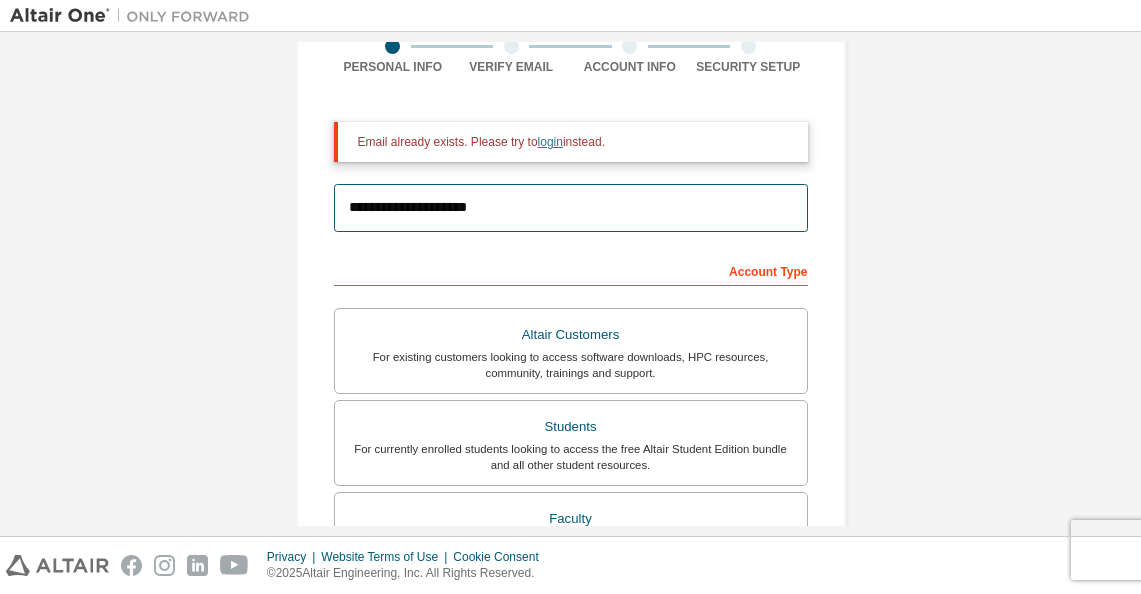type on "**********" 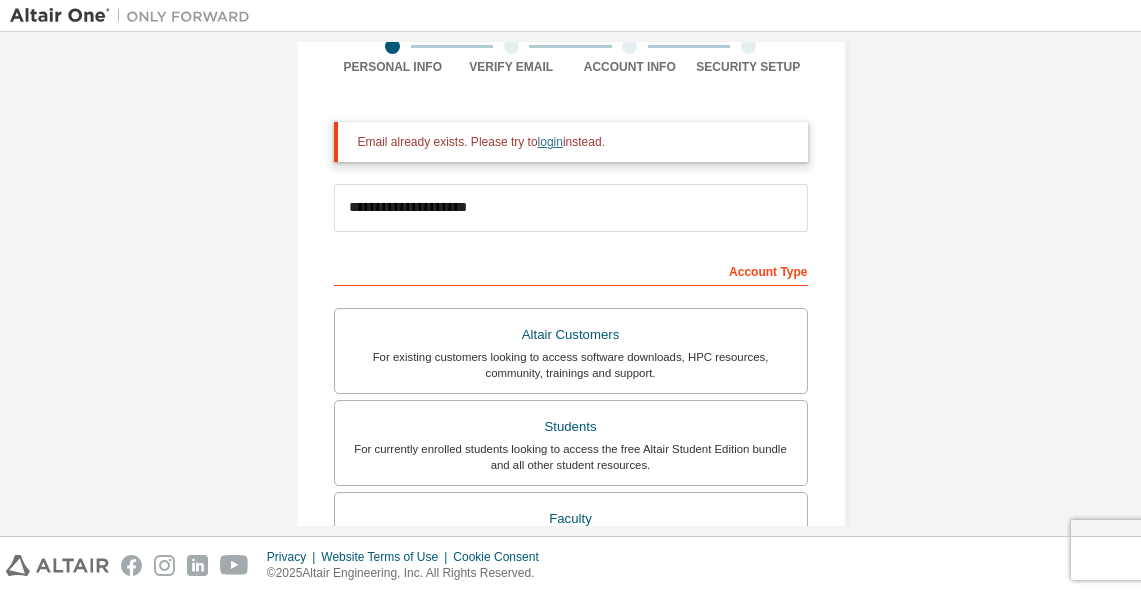 click on "login" at bounding box center (550, 142) 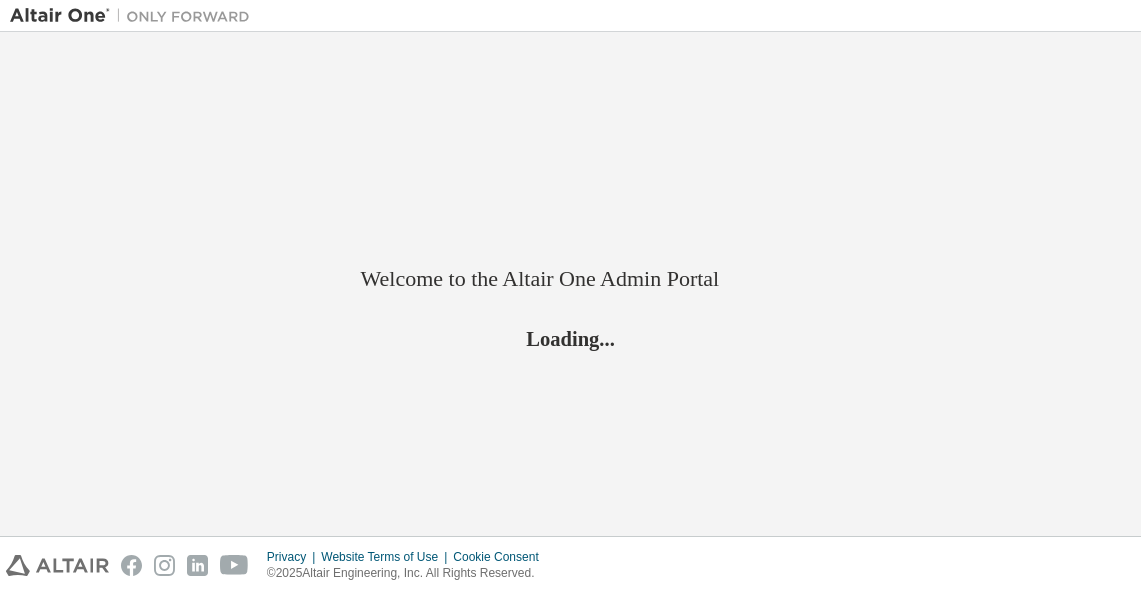 scroll, scrollTop: 0, scrollLeft: 0, axis: both 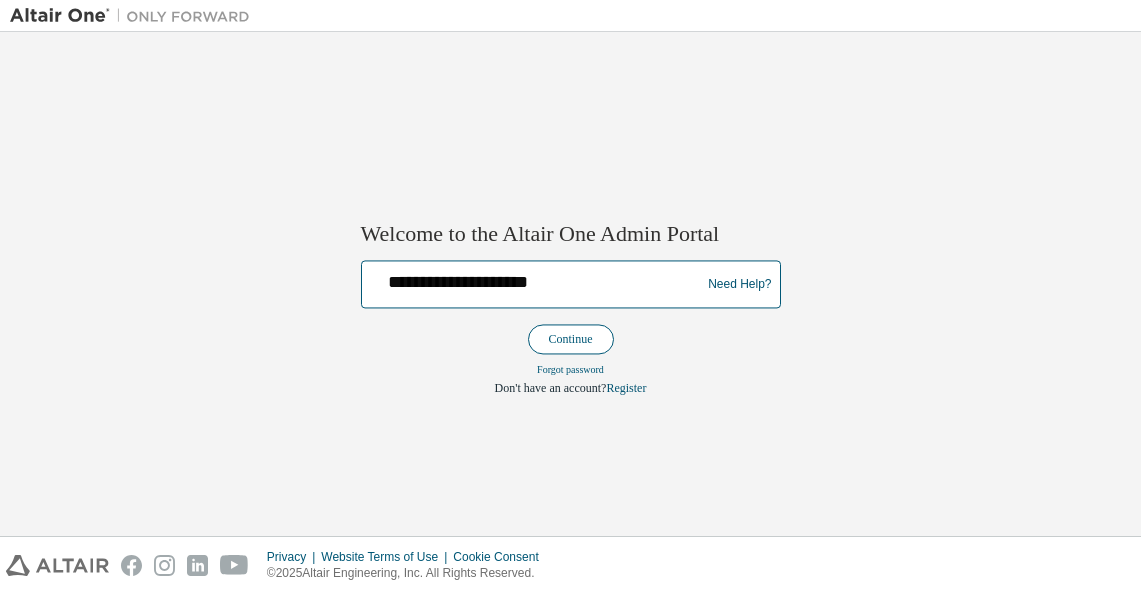 type on "**********" 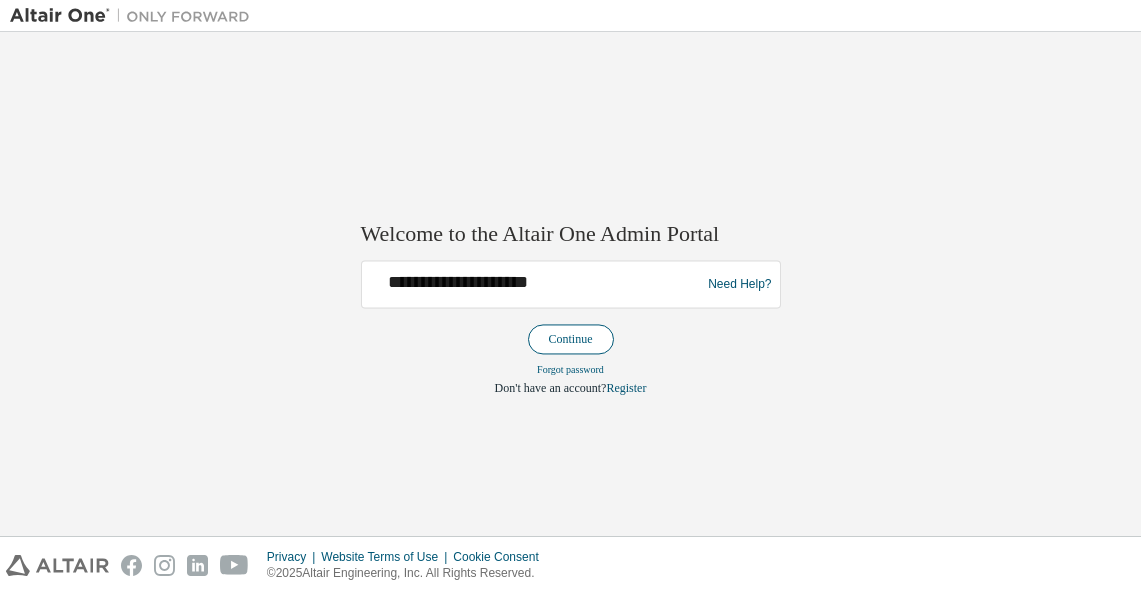 click on "Continue" at bounding box center [571, 340] 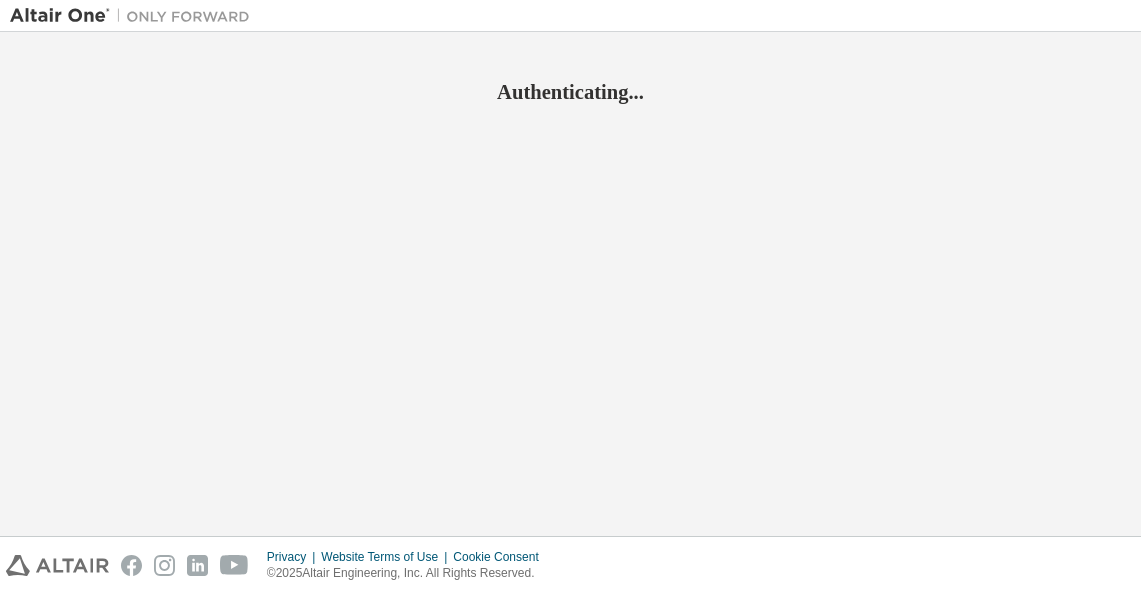 scroll, scrollTop: 0, scrollLeft: 0, axis: both 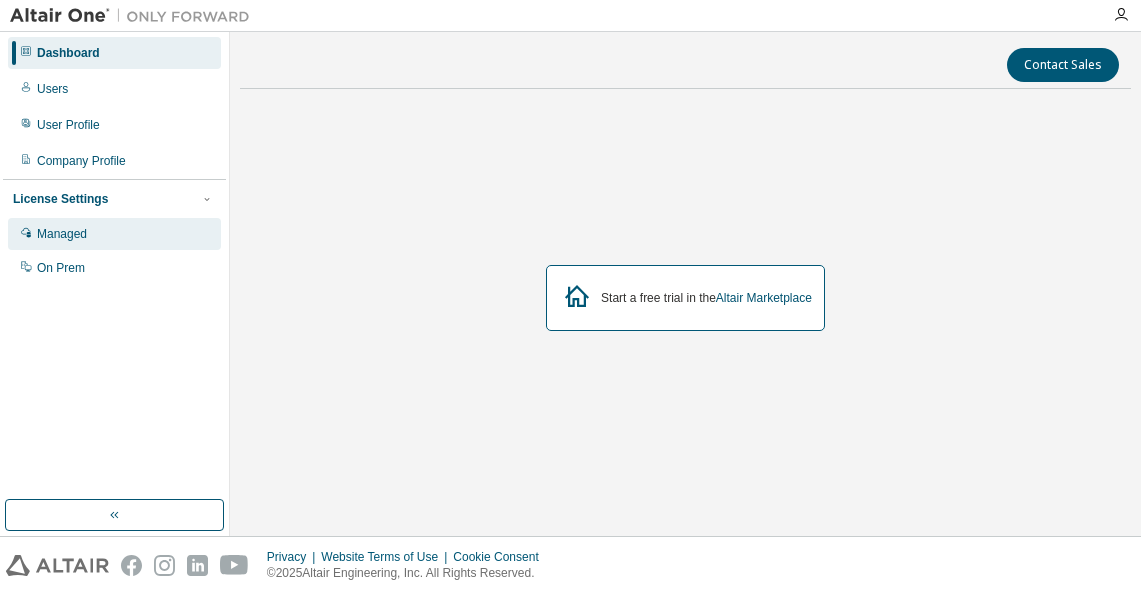 click on "Managed" at bounding box center (62, 234) 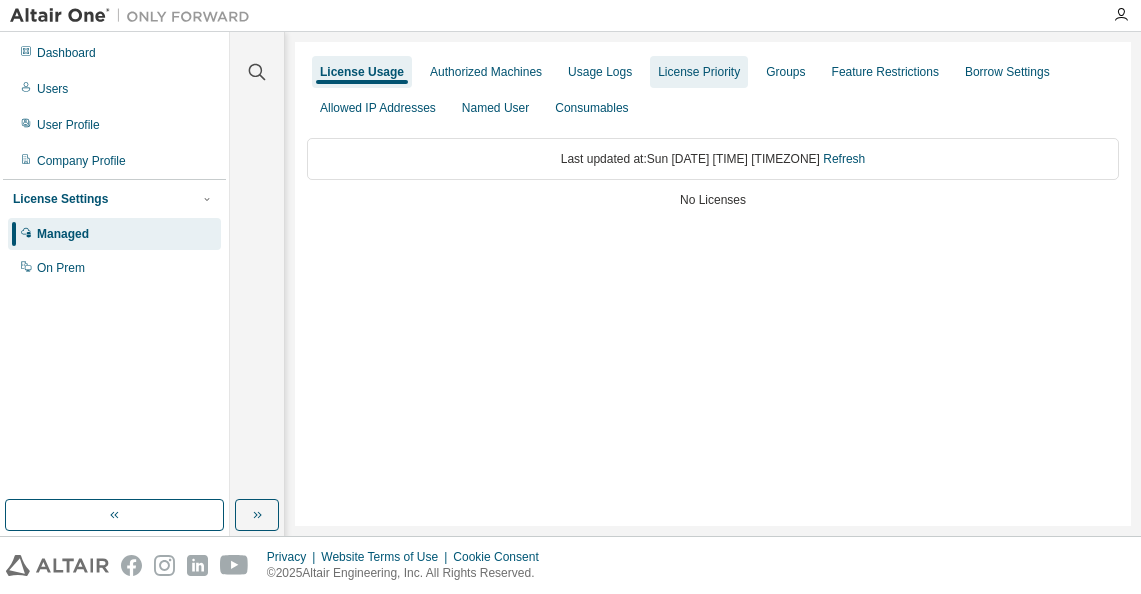 click on "License Priority" at bounding box center [699, 72] 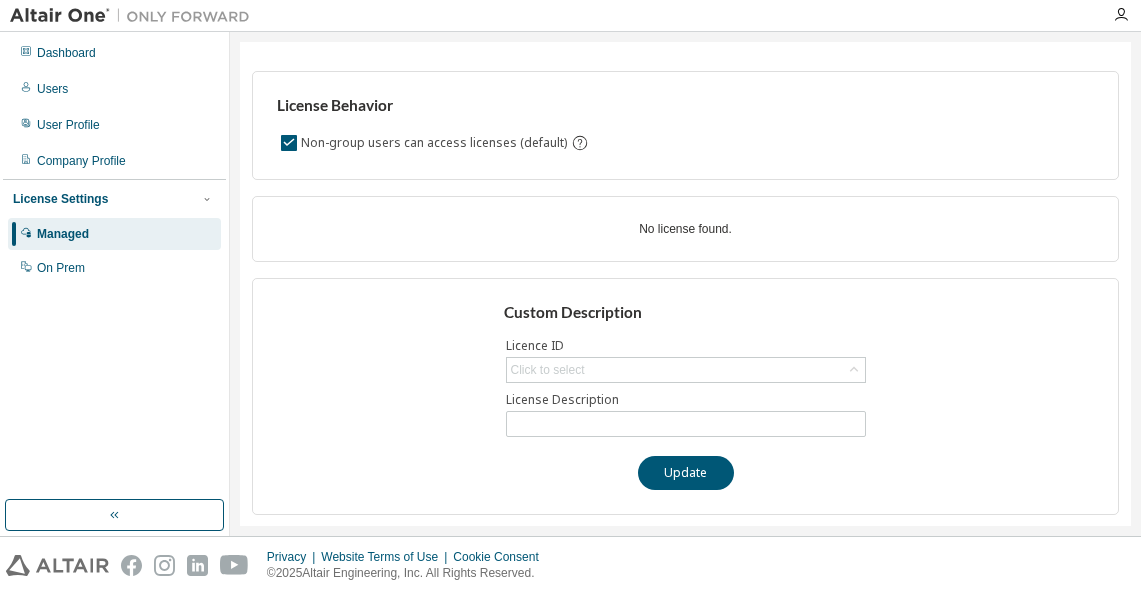 scroll, scrollTop: 0, scrollLeft: 0, axis: both 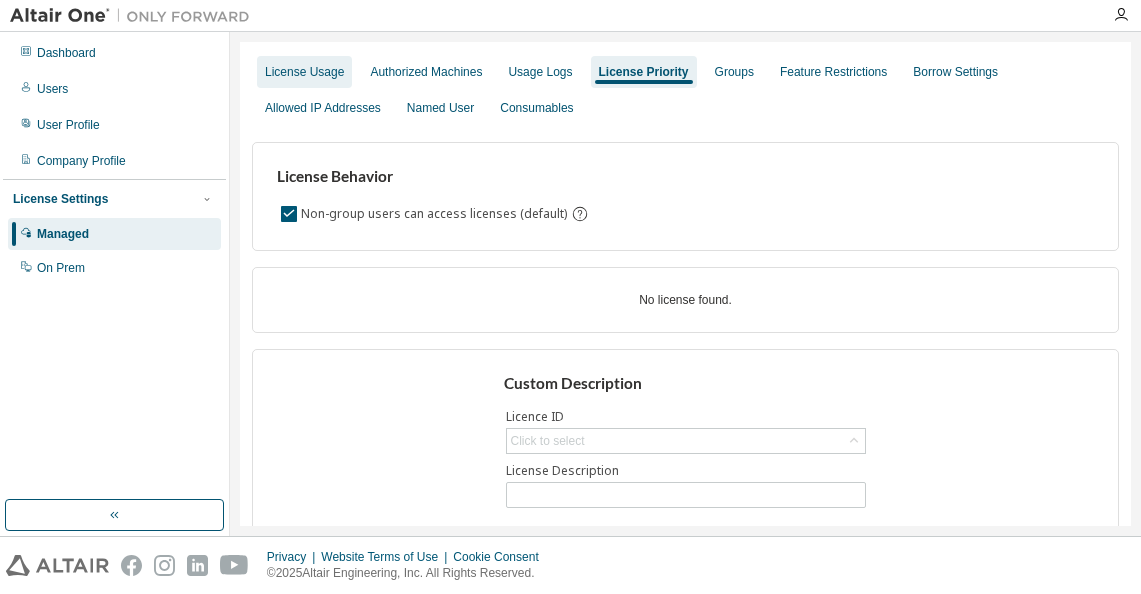 click on "License Usage" at bounding box center [304, 72] 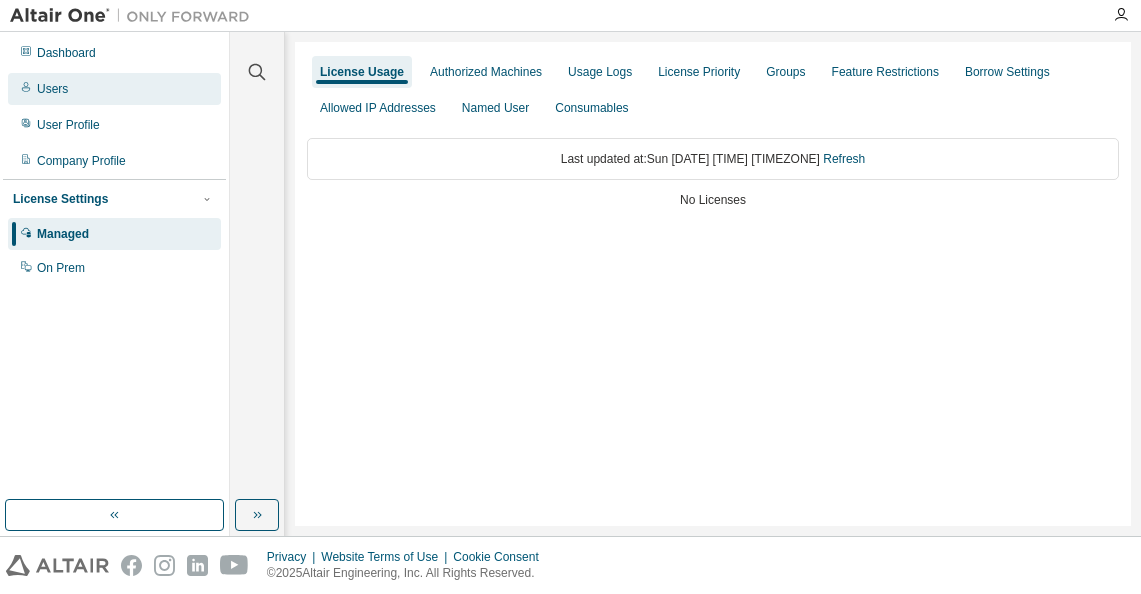 click on "Users" at bounding box center [114, 89] 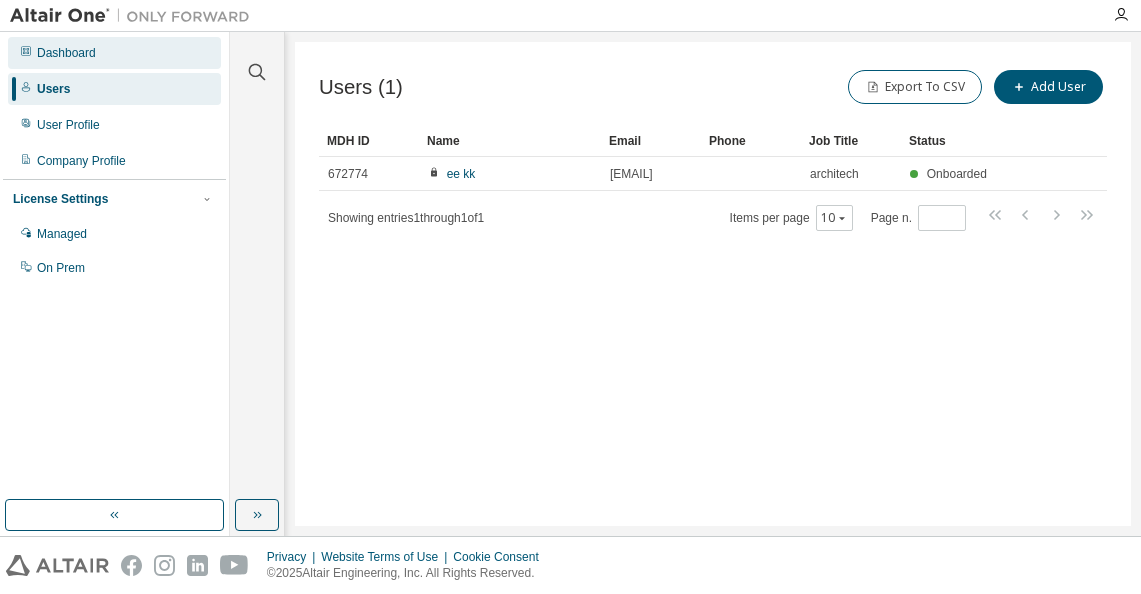 click on "Dashboard" at bounding box center [114, 53] 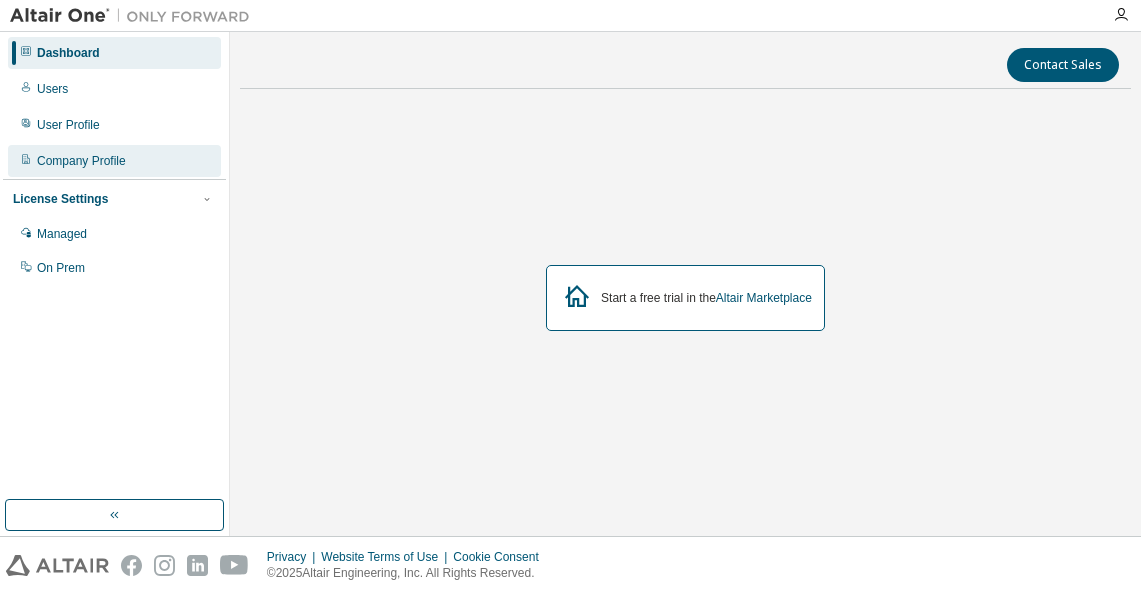 click on "Company Profile" at bounding box center [114, 161] 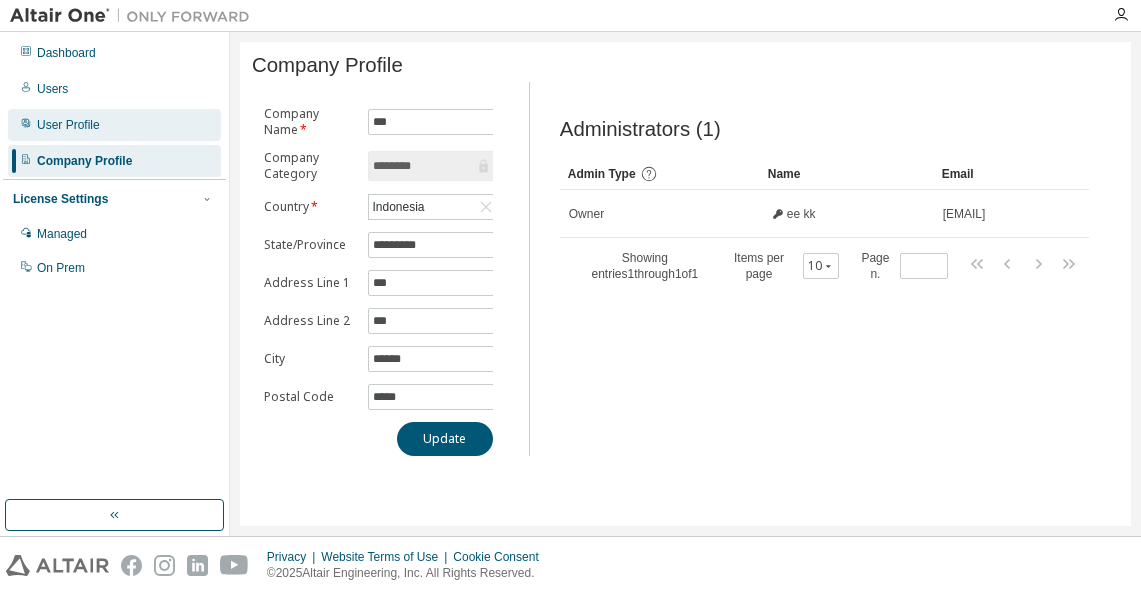 click on "User Profile" at bounding box center (114, 125) 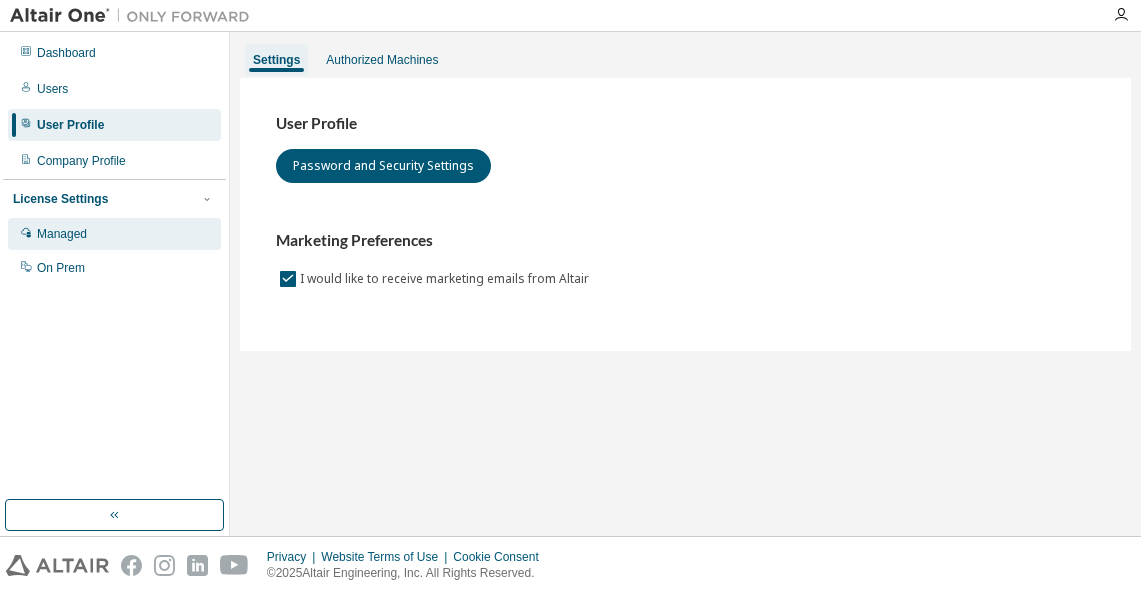 click on "Managed" at bounding box center [114, 234] 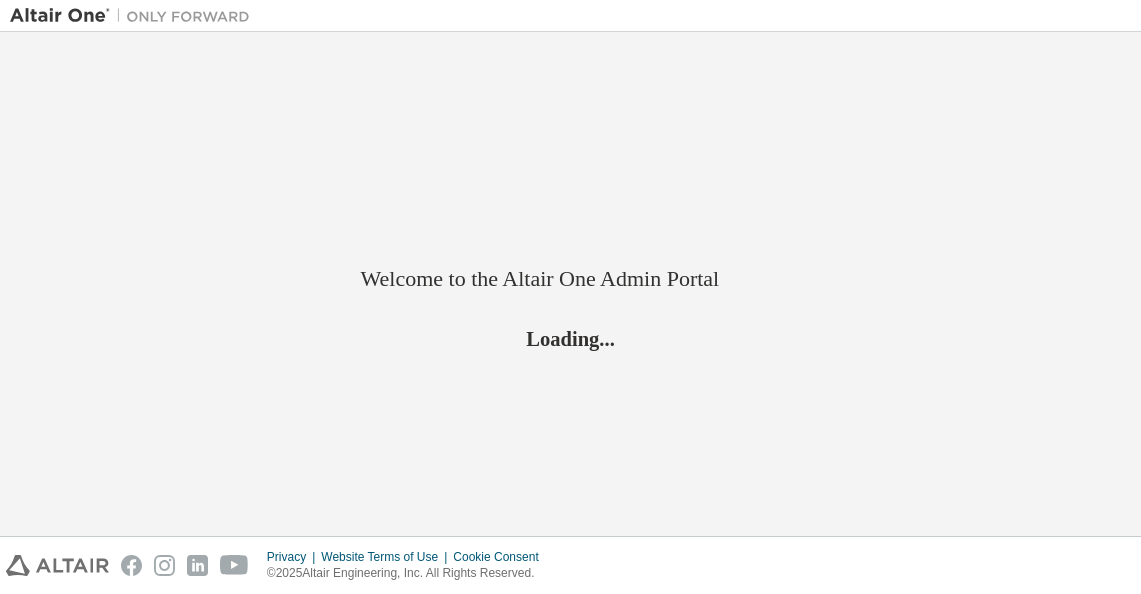 scroll, scrollTop: 0, scrollLeft: 0, axis: both 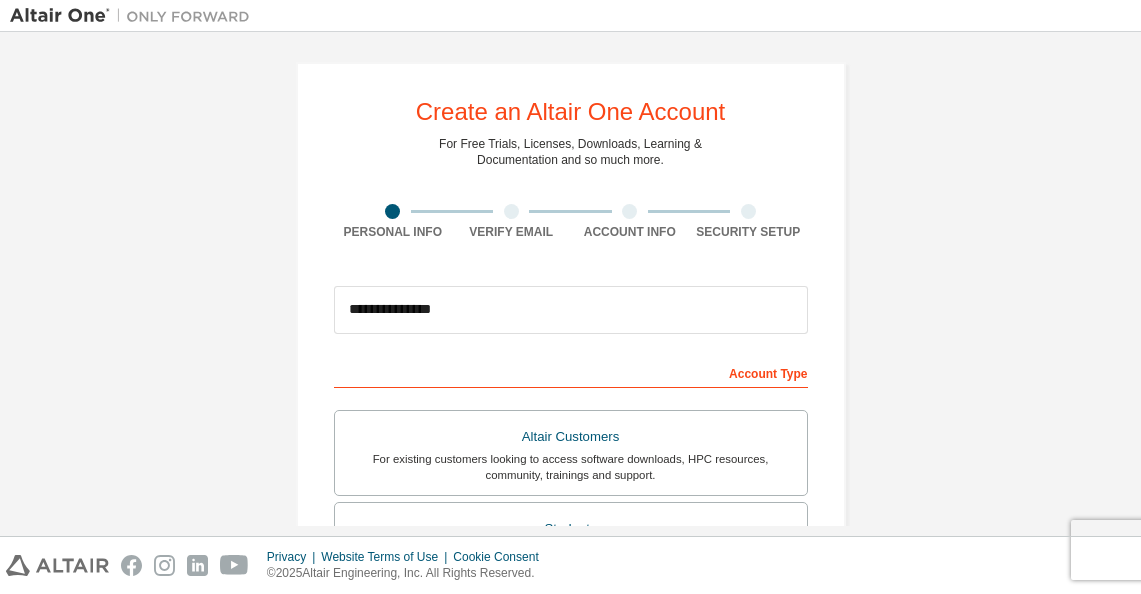 click on "**********" at bounding box center [571, 310] 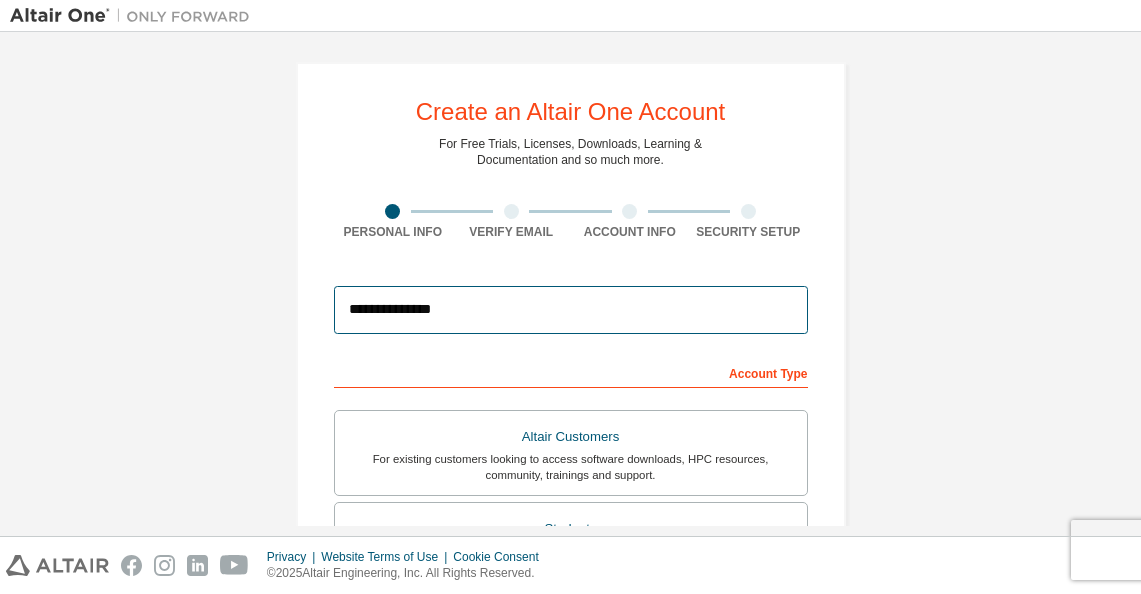click on "**********" at bounding box center [571, 310] 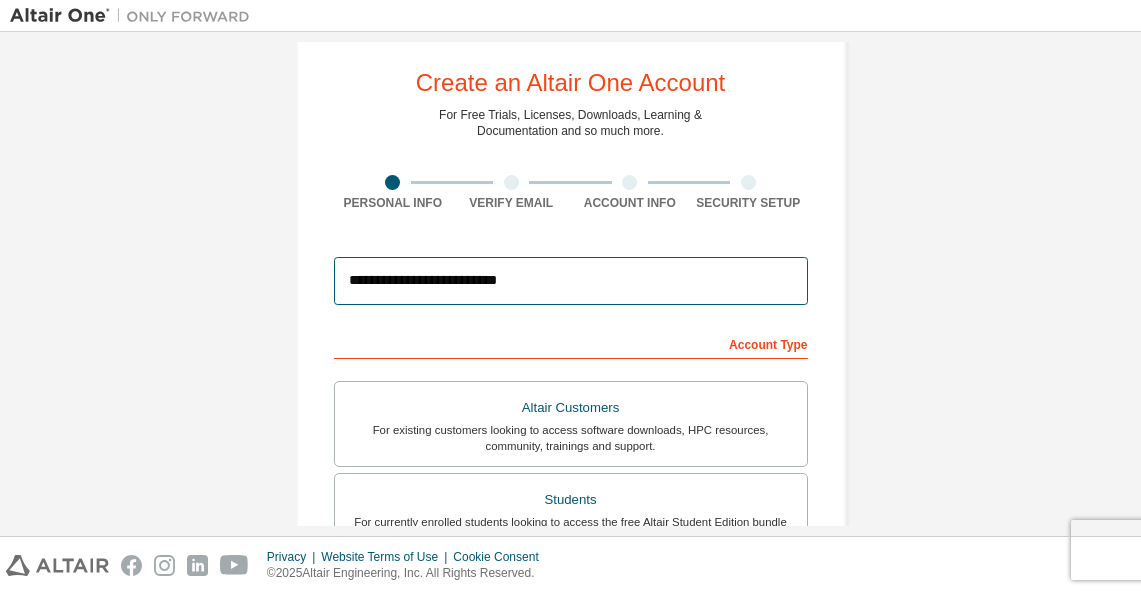 scroll, scrollTop: 109, scrollLeft: 0, axis: vertical 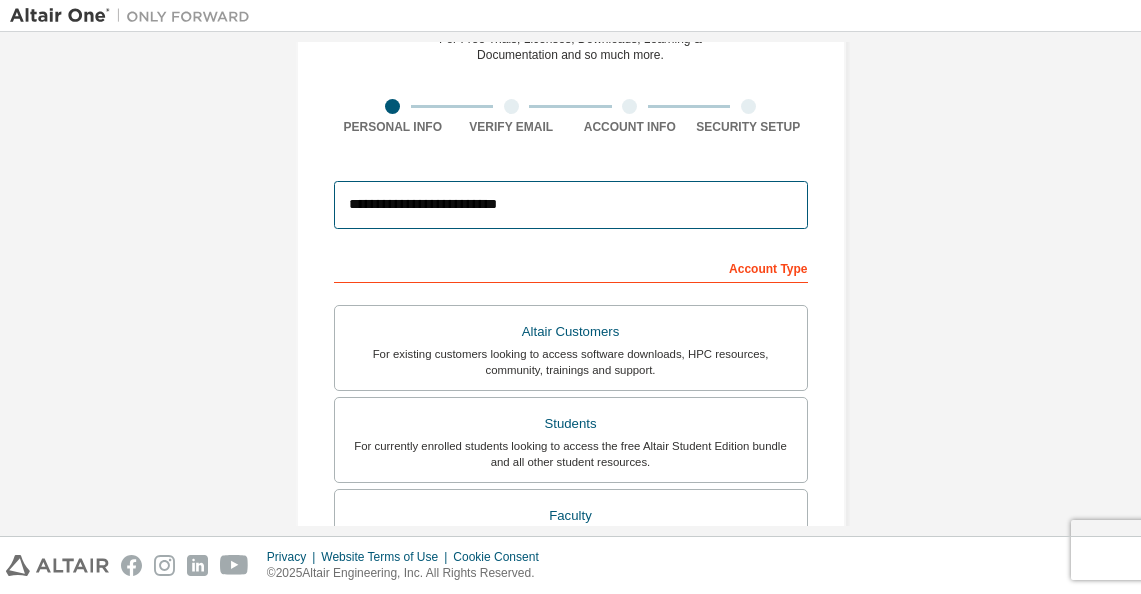 click on "**********" at bounding box center (571, 205) 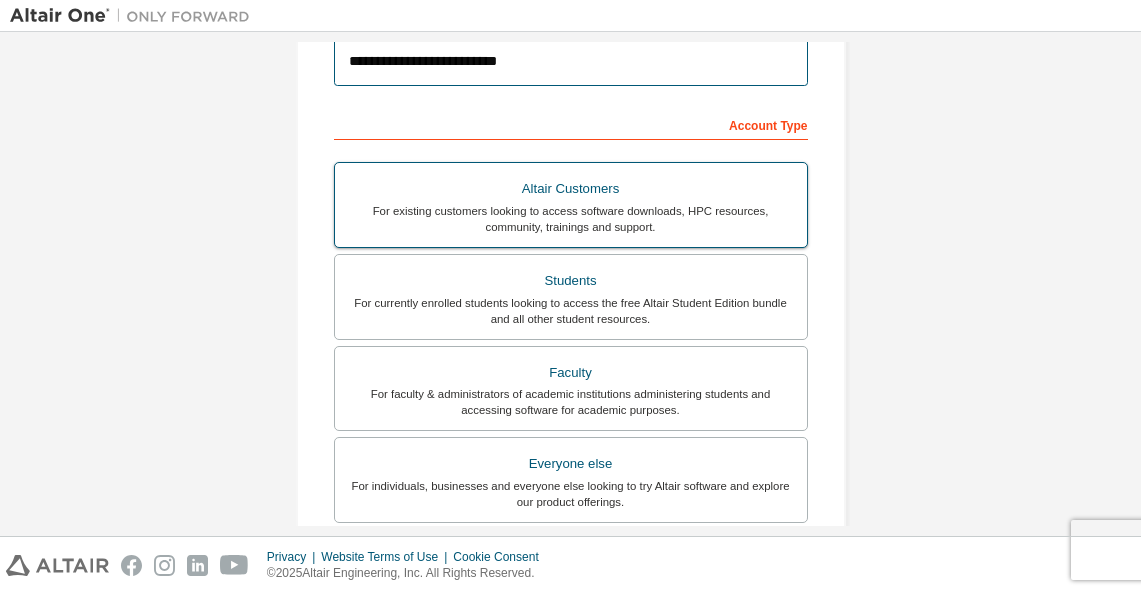 scroll, scrollTop: 349, scrollLeft: 0, axis: vertical 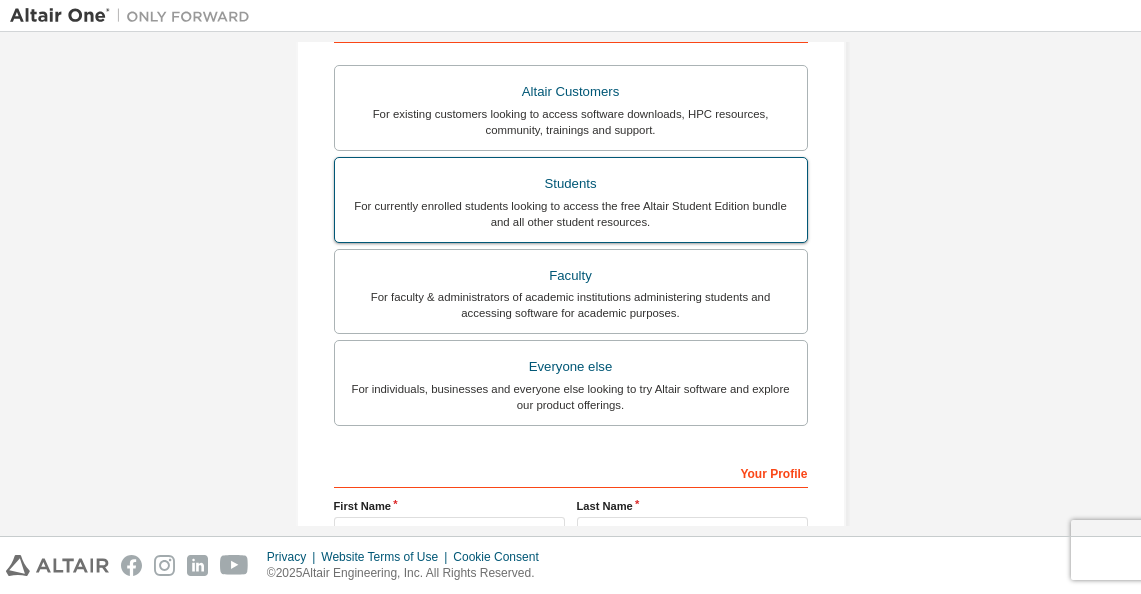 type on "**********" 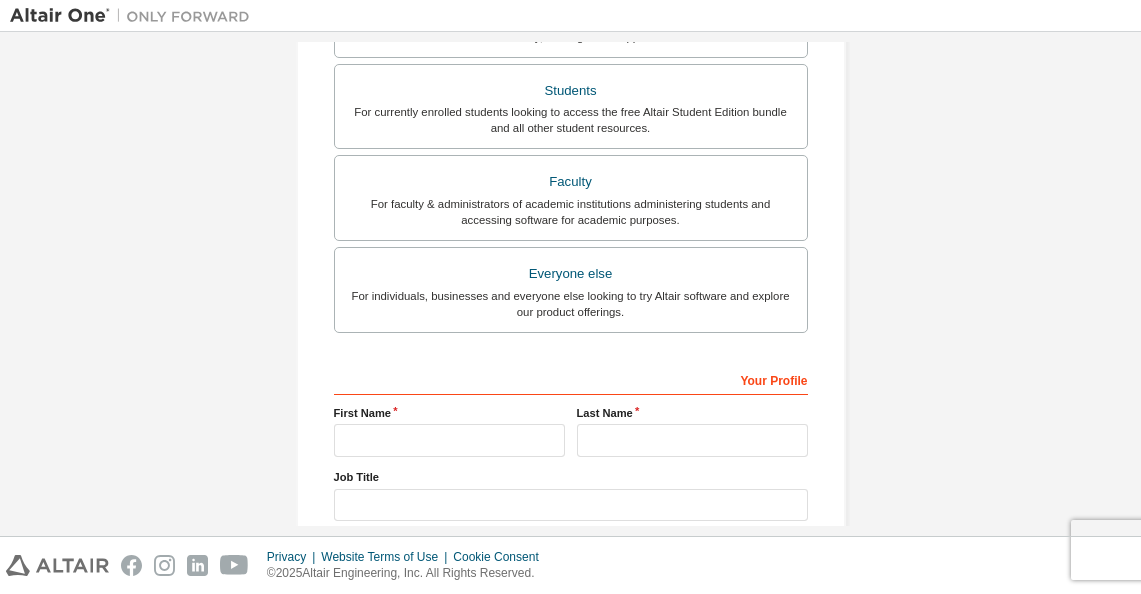 scroll, scrollTop: 648, scrollLeft: 0, axis: vertical 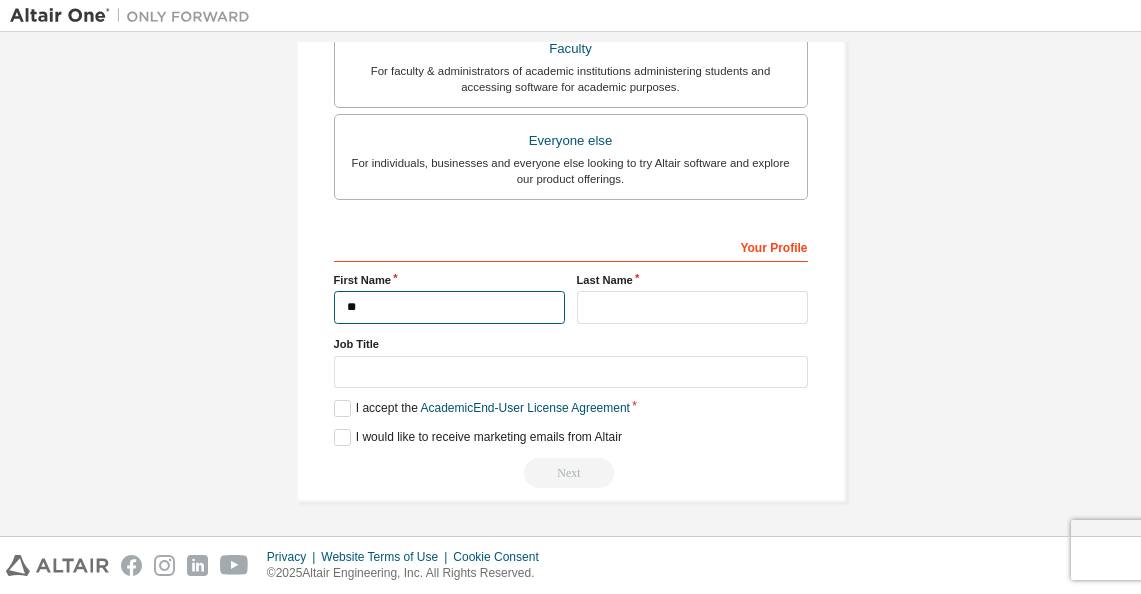 type on "**" 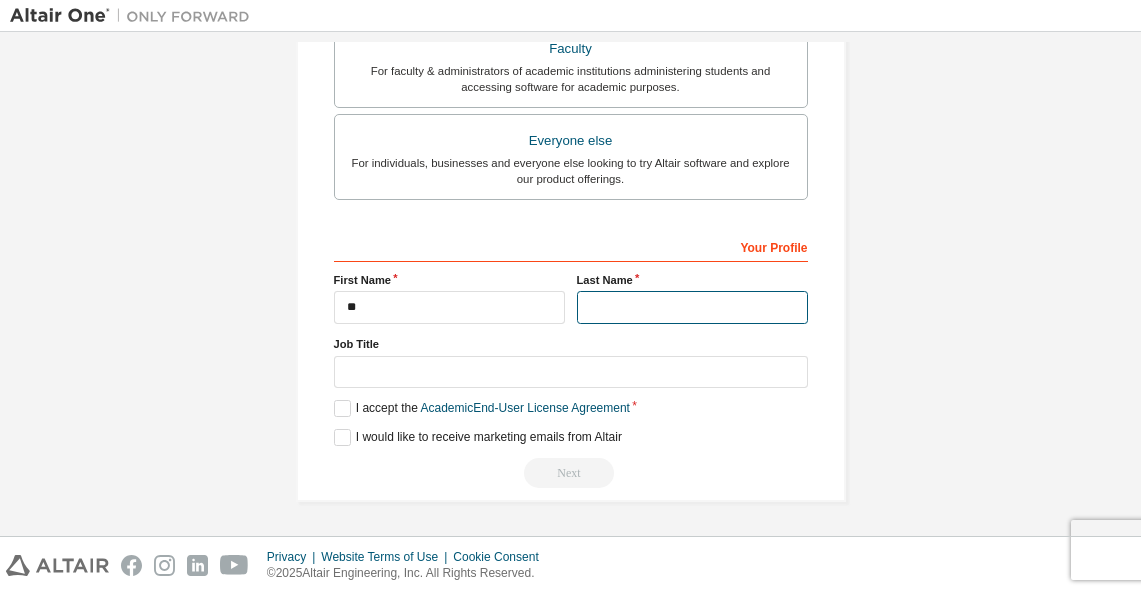 type on "*" 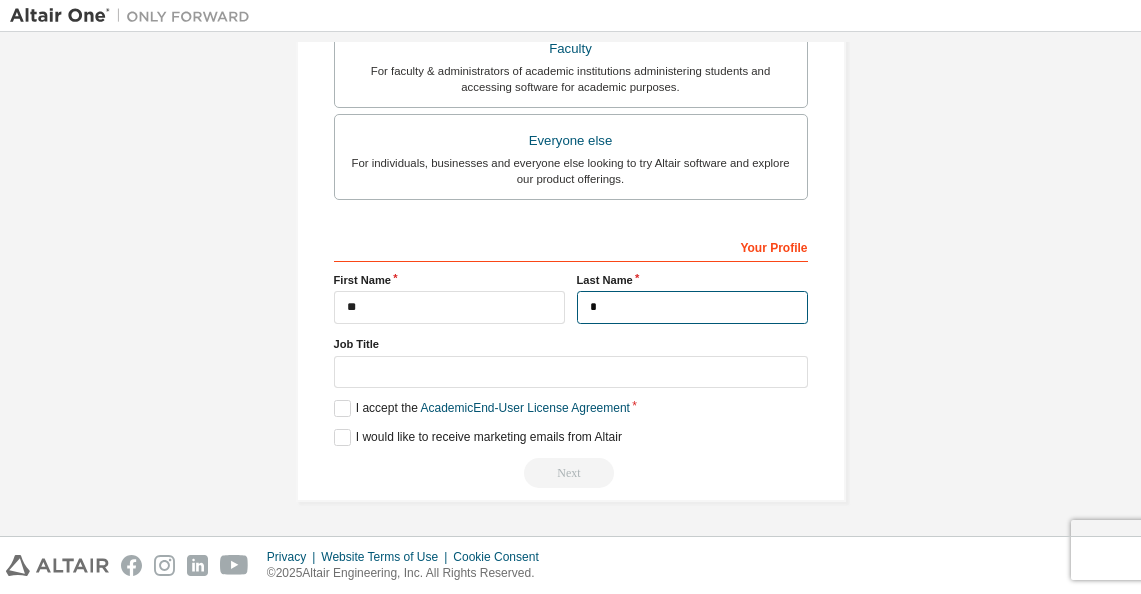 scroll, scrollTop: 644, scrollLeft: 0, axis: vertical 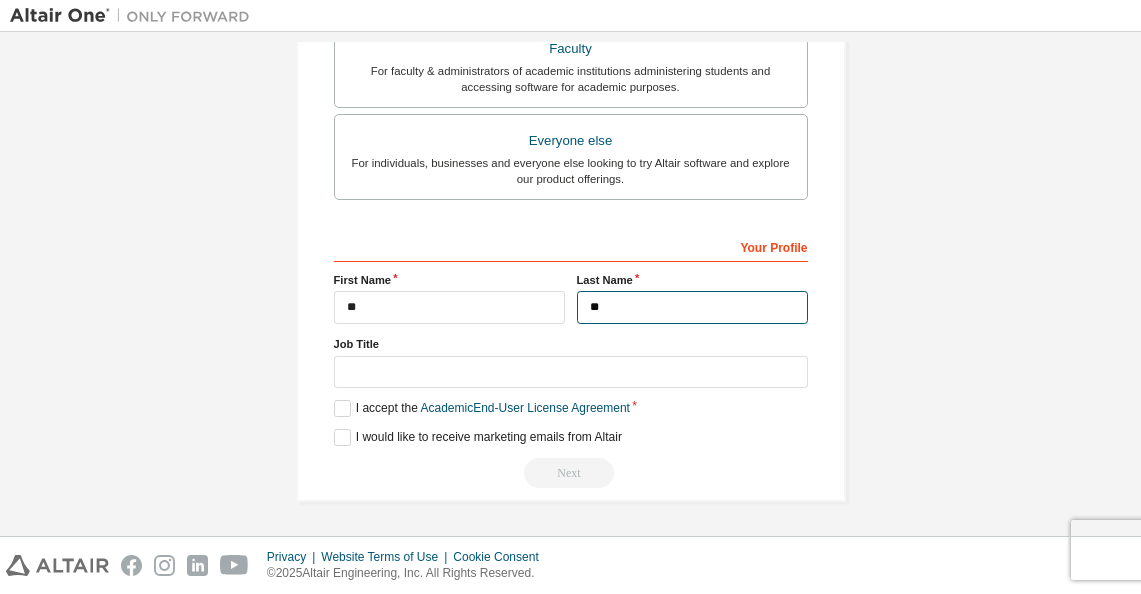 type on "**" 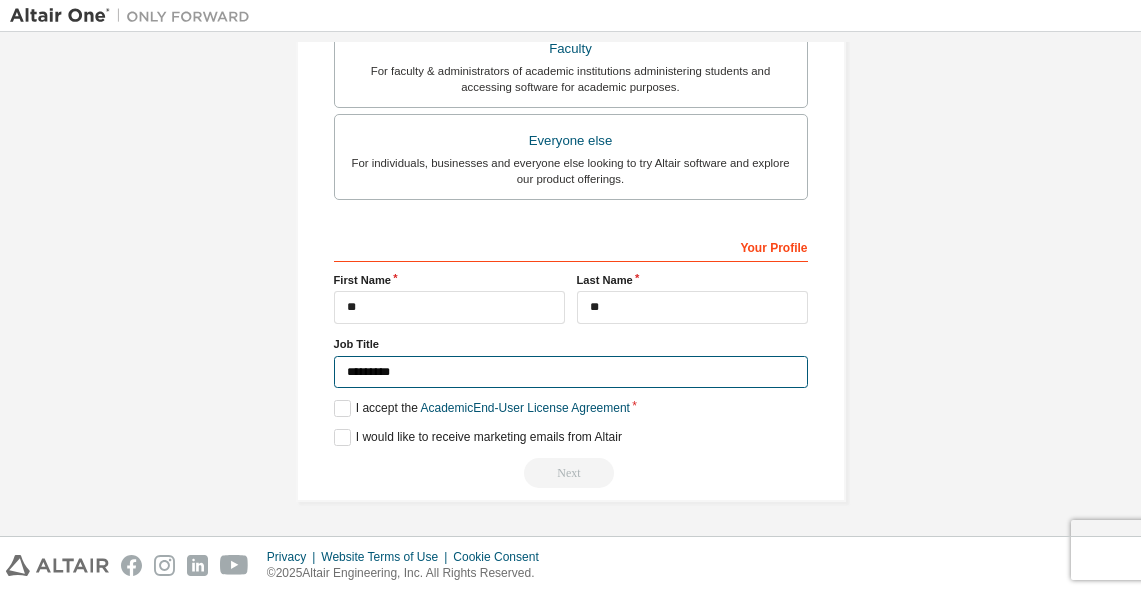scroll, scrollTop: 0, scrollLeft: 0, axis: both 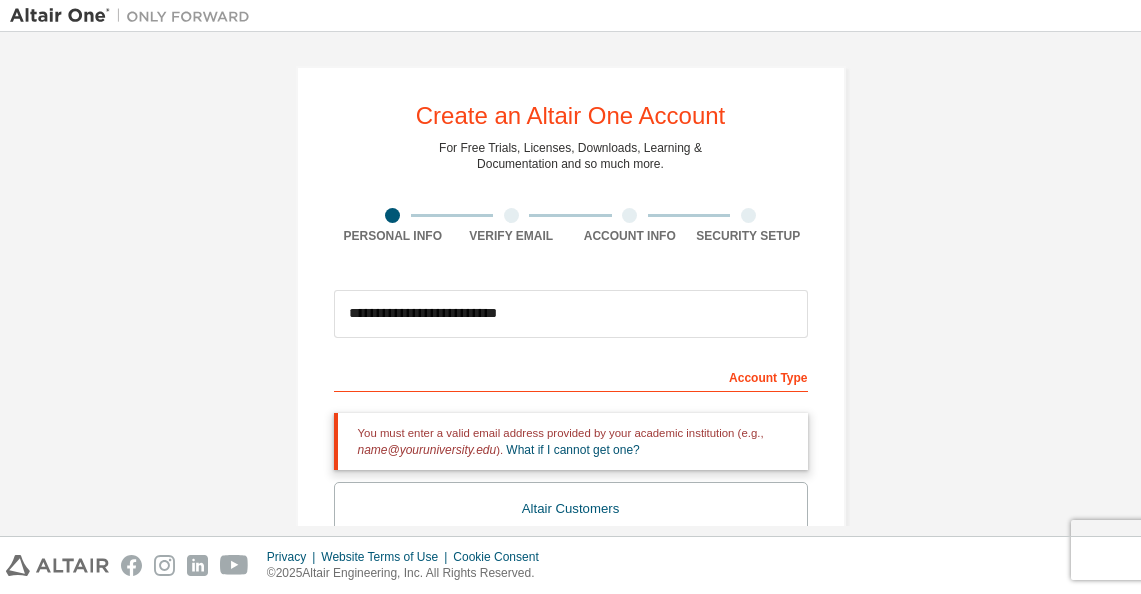 type on "*********" 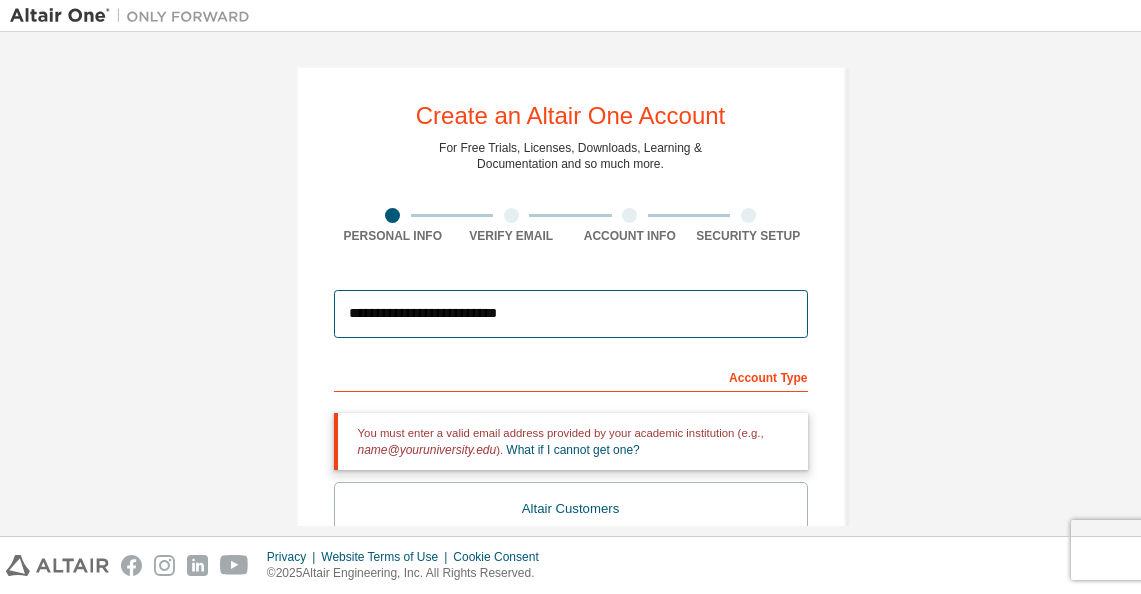 click on "**********" at bounding box center [571, 314] 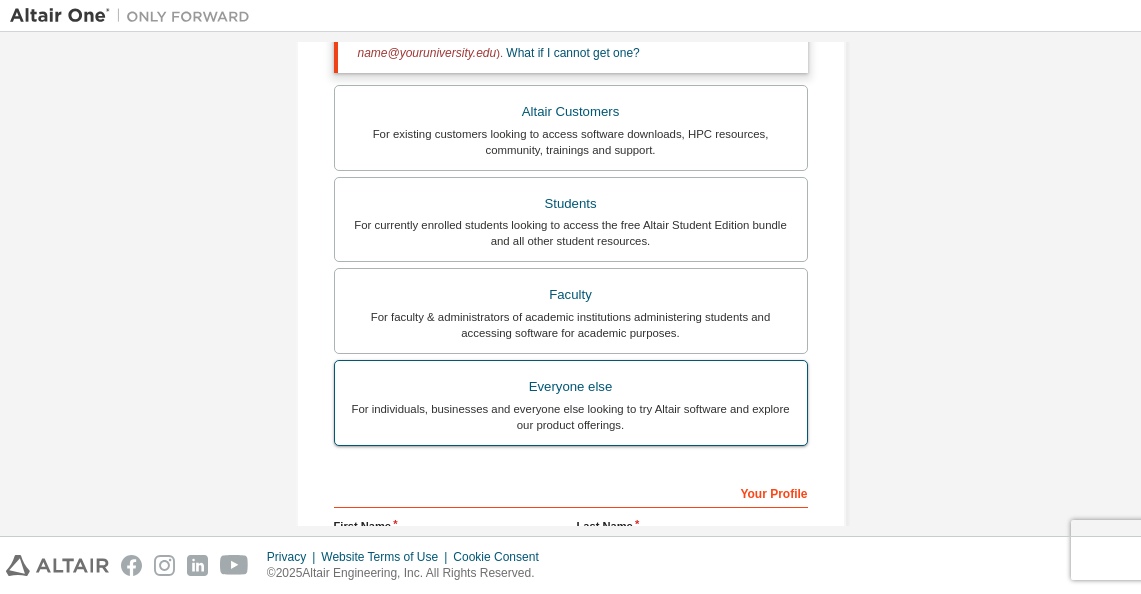 scroll, scrollTop: 640, scrollLeft: 0, axis: vertical 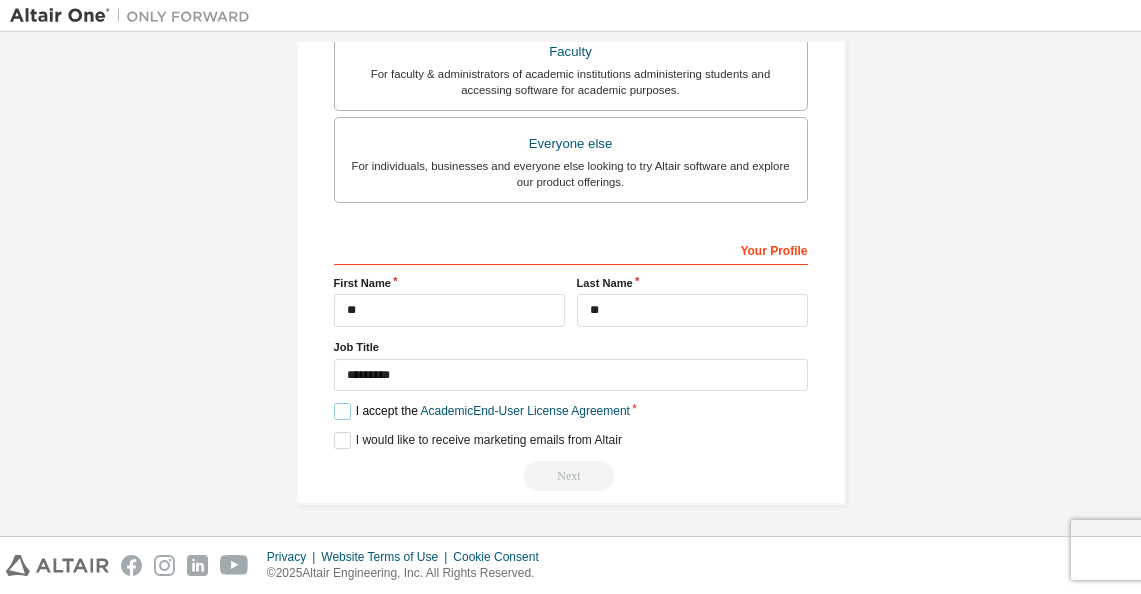 click on "I accept the   Academic   End-User License Agreement" at bounding box center [482, 411] 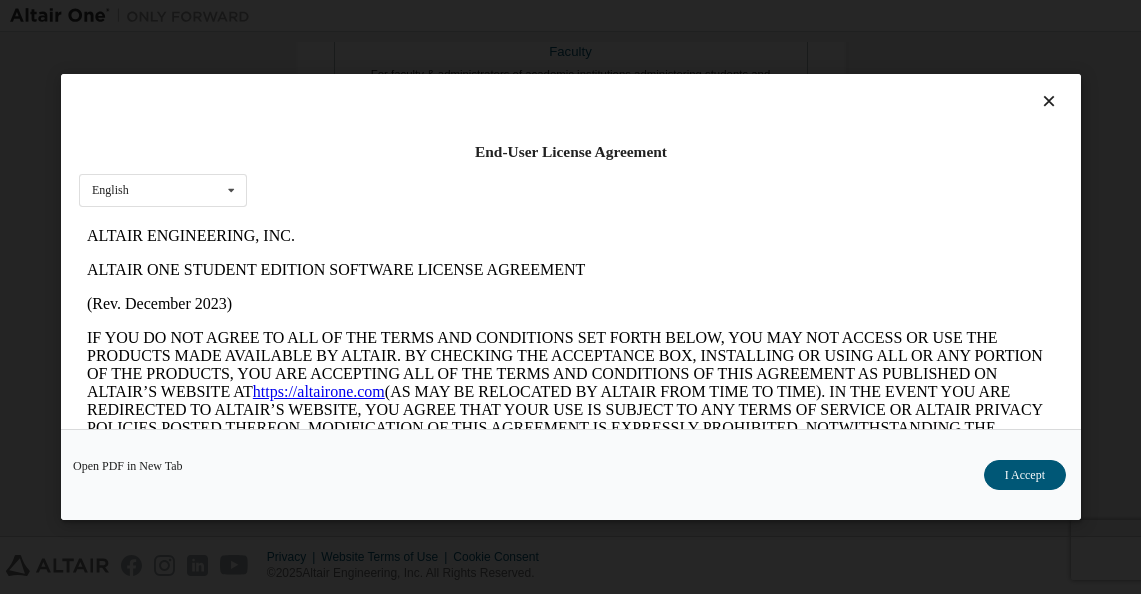 scroll, scrollTop: 0, scrollLeft: 0, axis: both 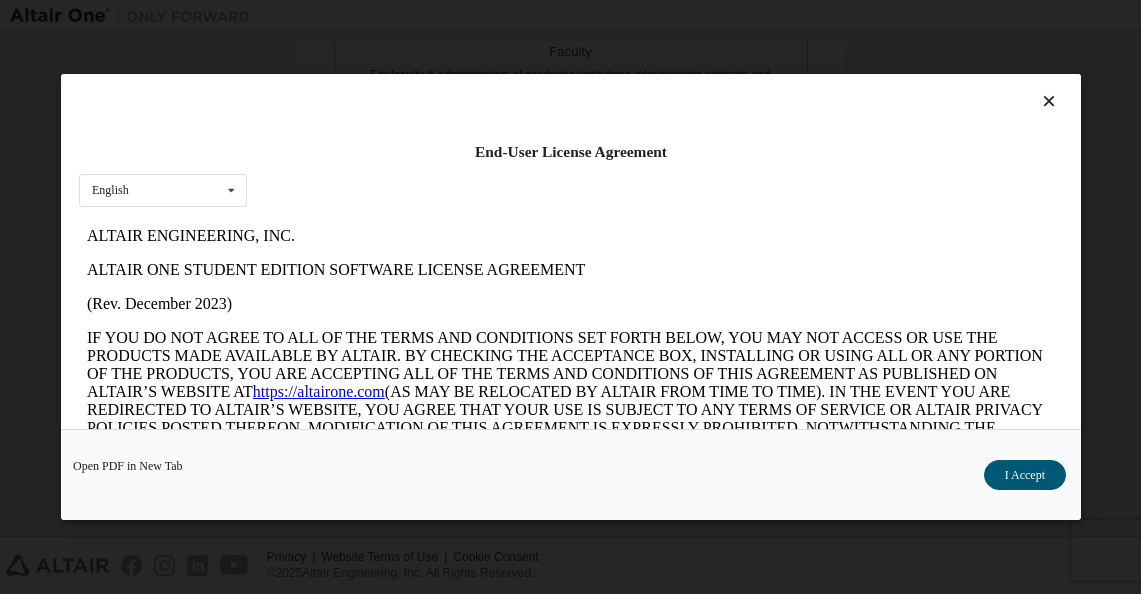 drag, startPoint x: 1009, startPoint y: 471, endPoint x: 987, endPoint y: 471, distance: 22 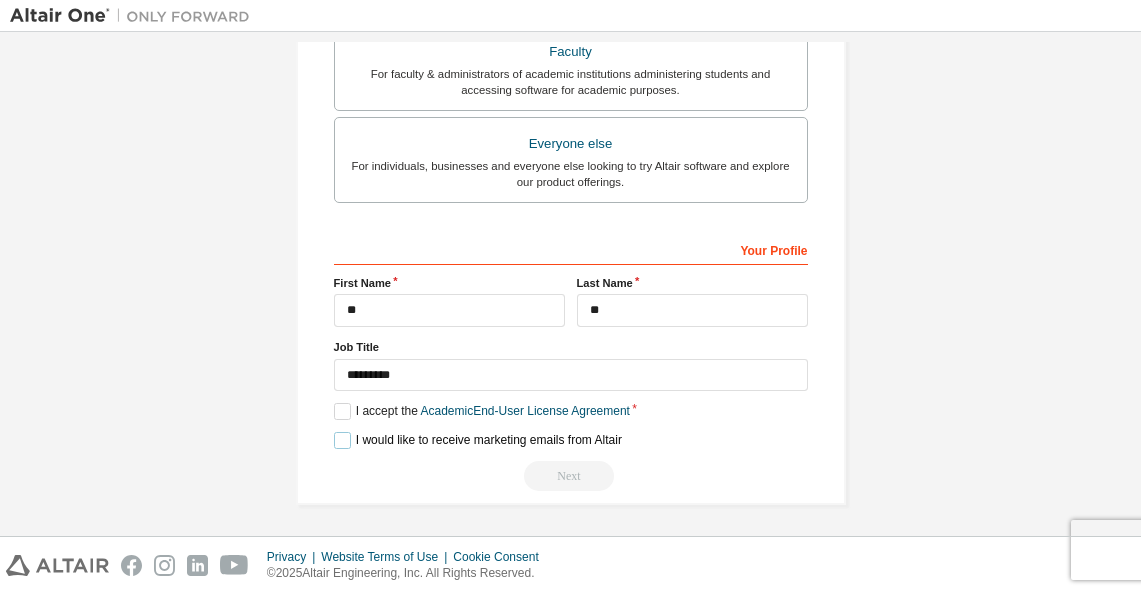 click on "I would like to receive marketing emails from Altair" at bounding box center (478, 440) 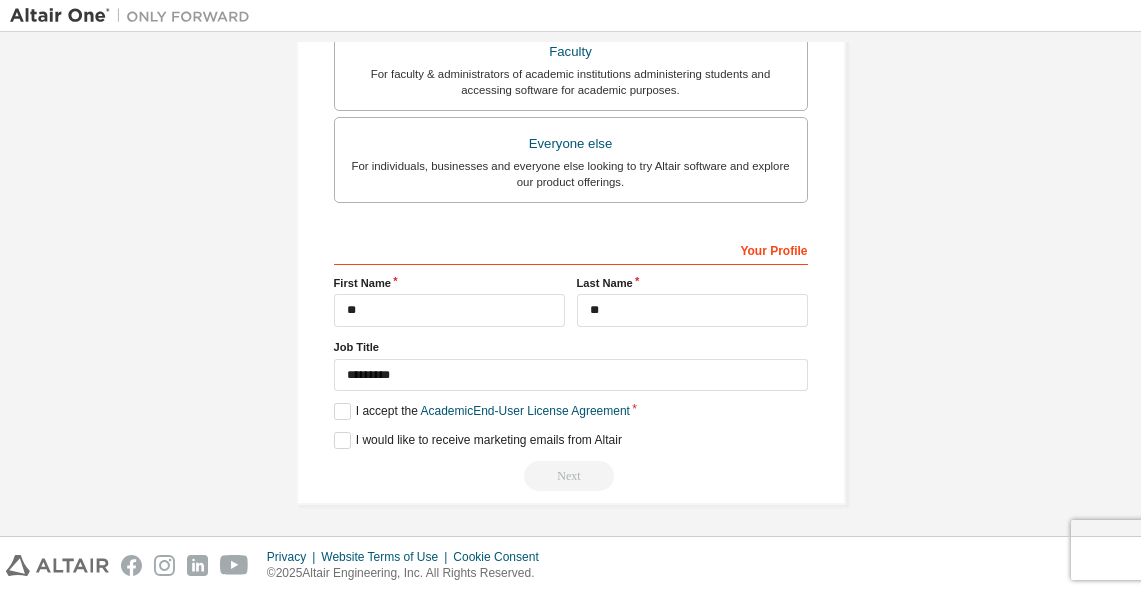 click on "**********" at bounding box center [570, -35] 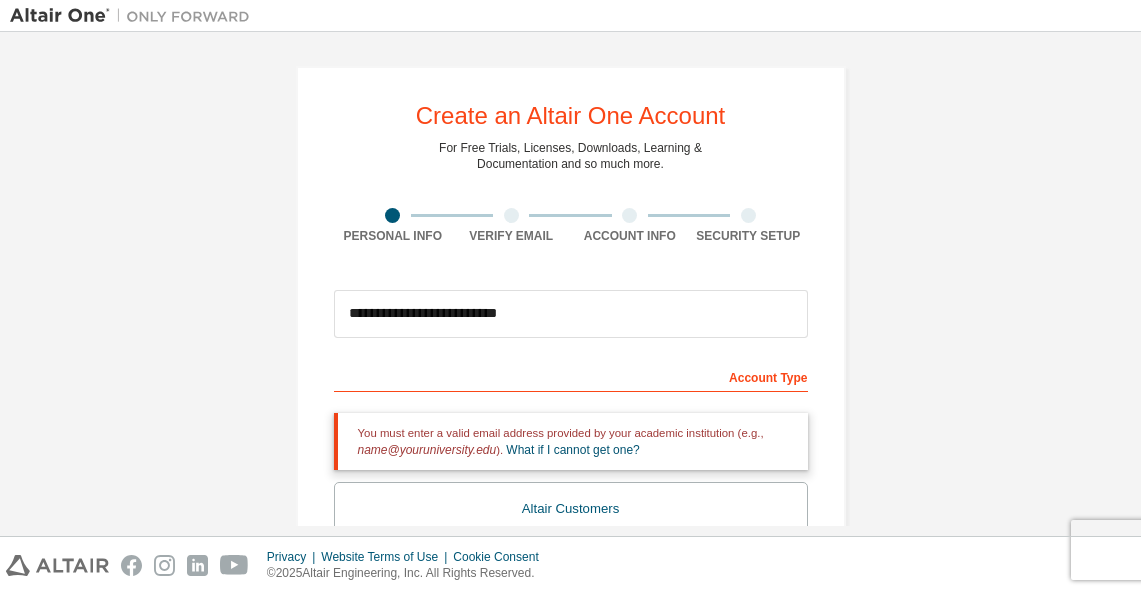 scroll, scrollTop: 131, scrollLeft: 0, axis: vertical 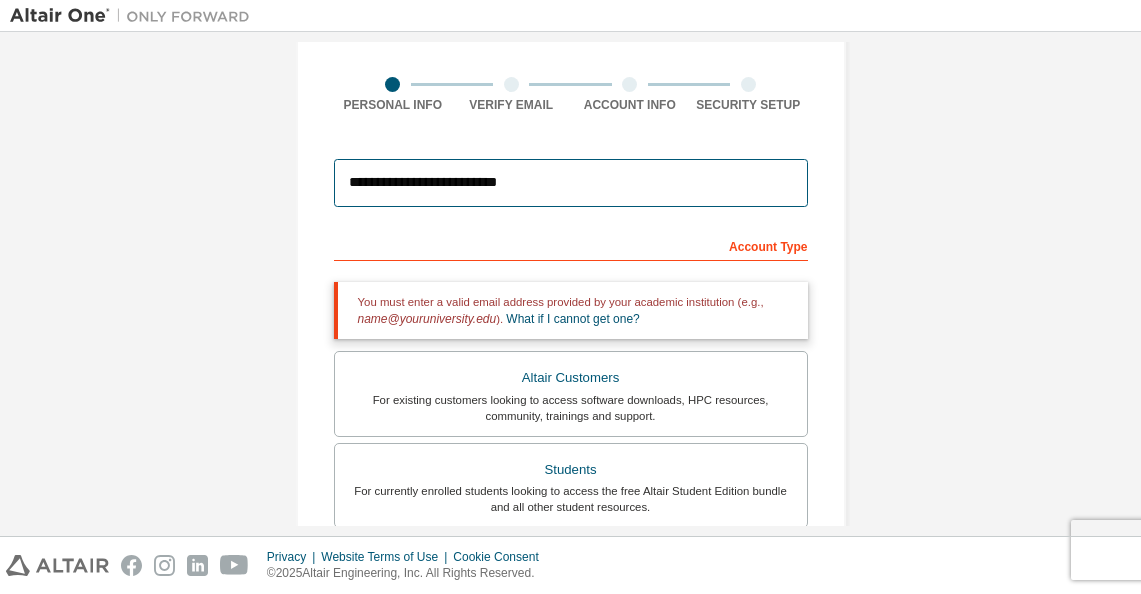 click on "**********" at bounding box center (571, 183) 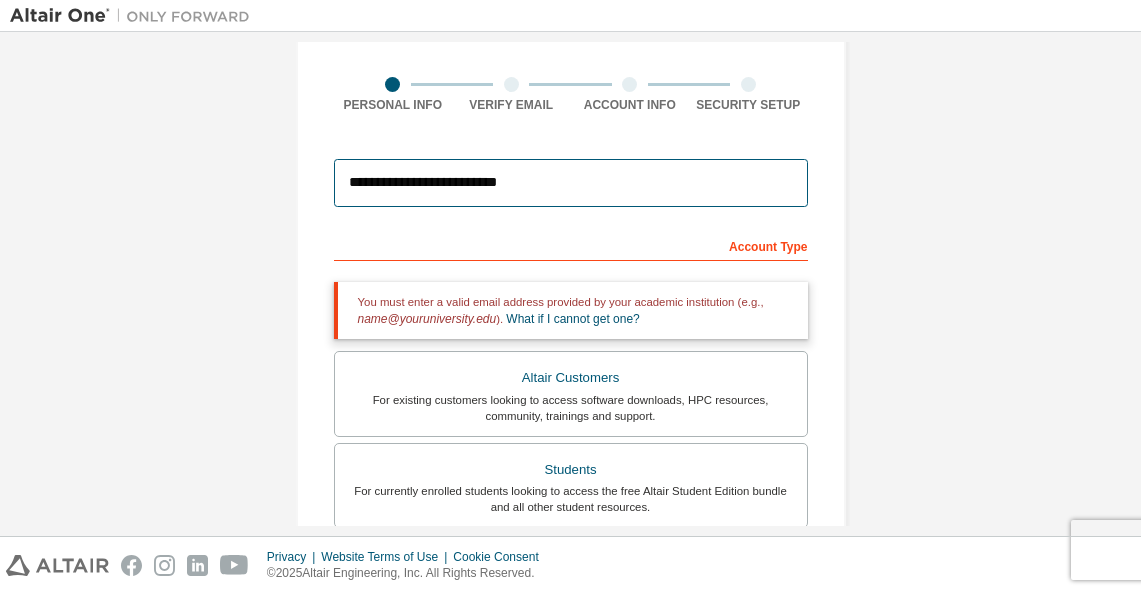 click on "**********" at bounding box center [571, 183] 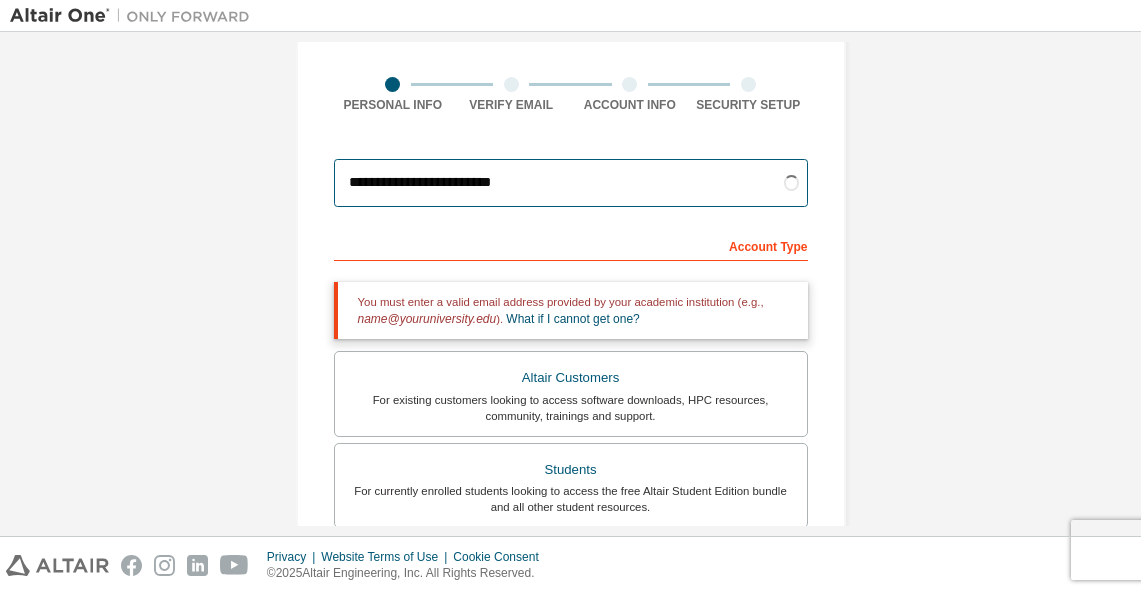 type on "**********" 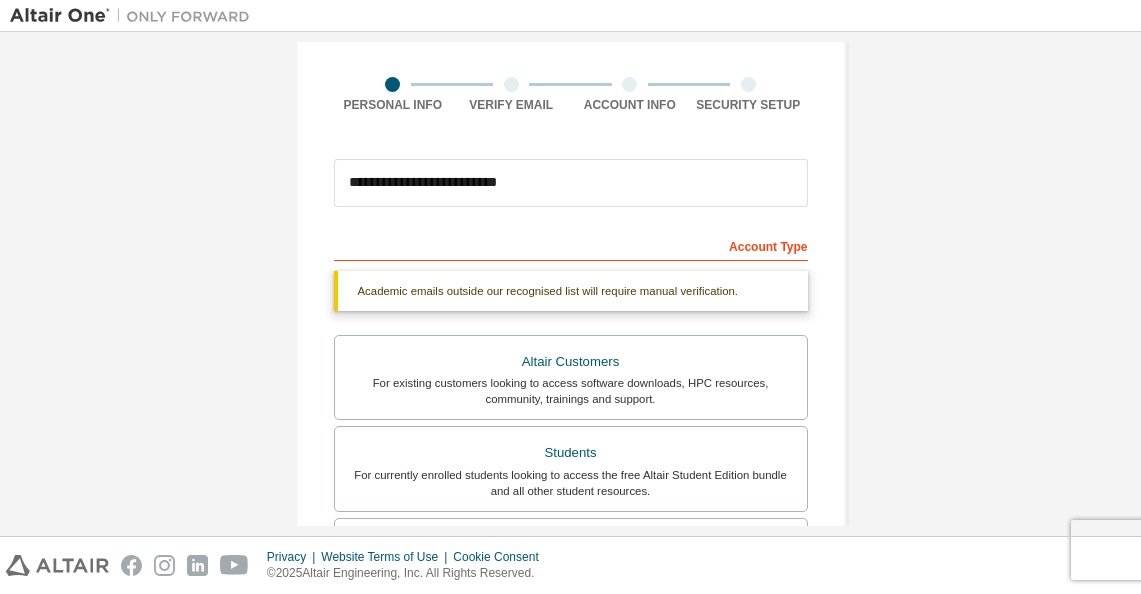 click on "**********" at bounding box center [571, 466] 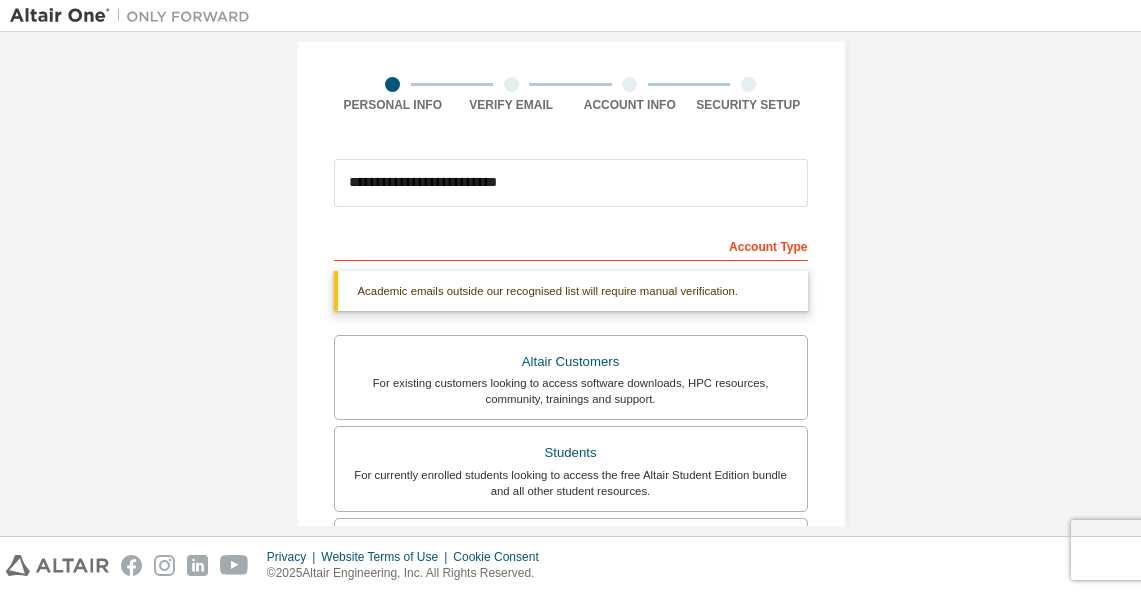 click on "**********" at bounding box center [571, 466] 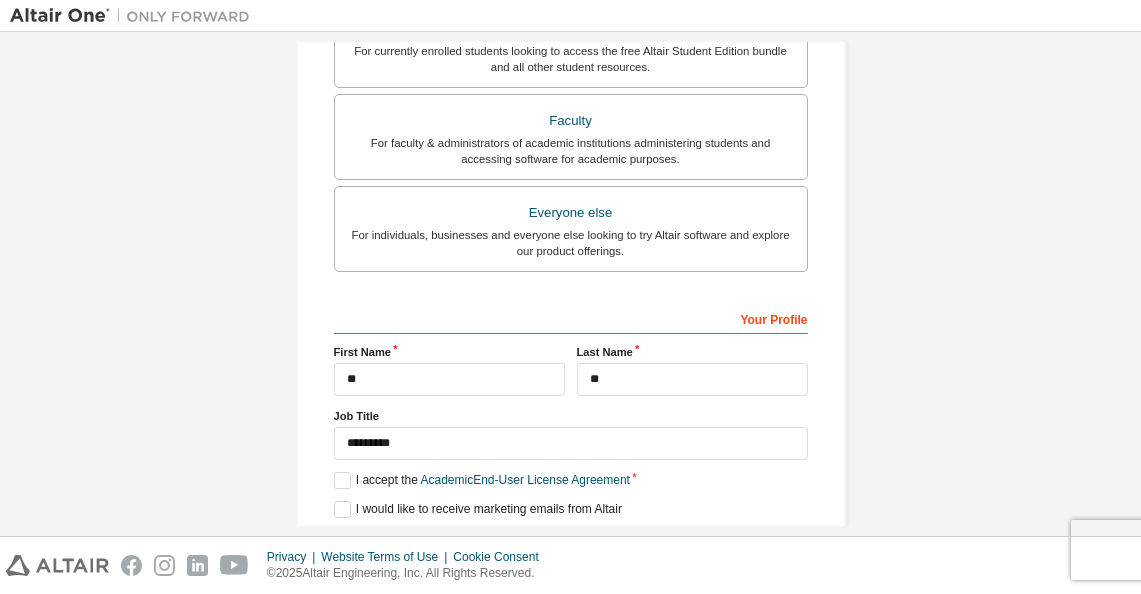 scroll, scrollTop: 624, scrollLeft: 0, axis: vertical 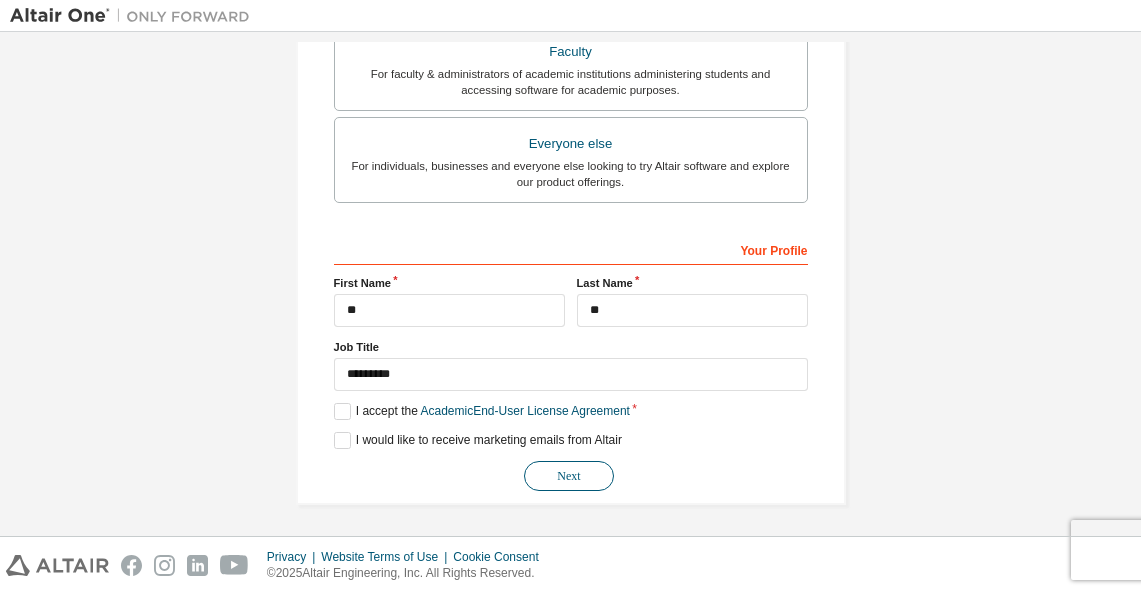 click on "Next" at bounding box center [569, 476] 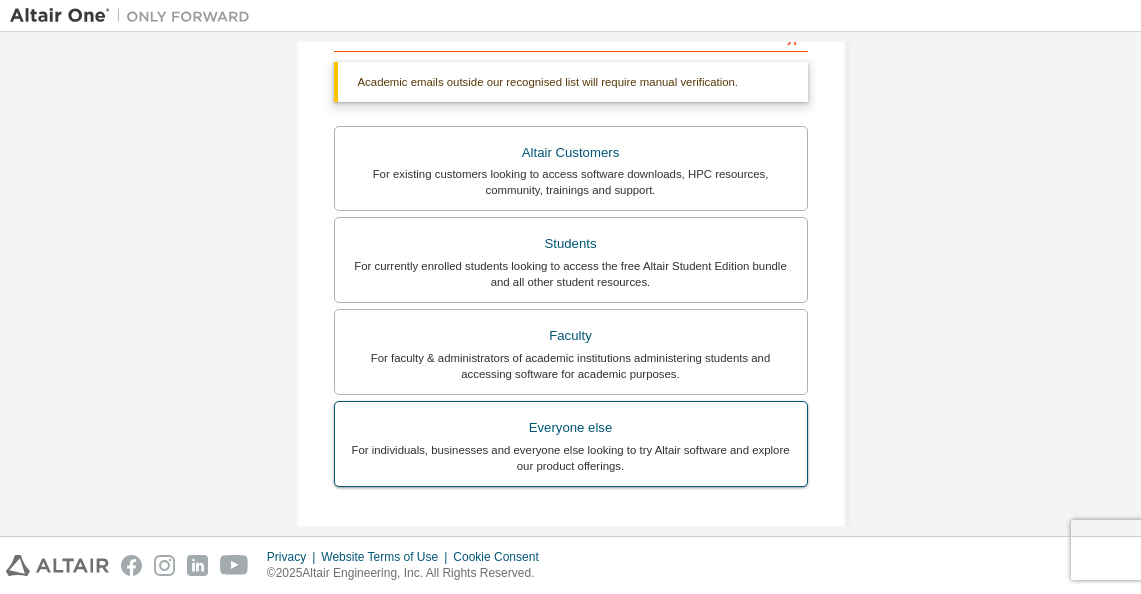 scroll, scrollTop: 337, scrollLeft: 0, axis: vertical 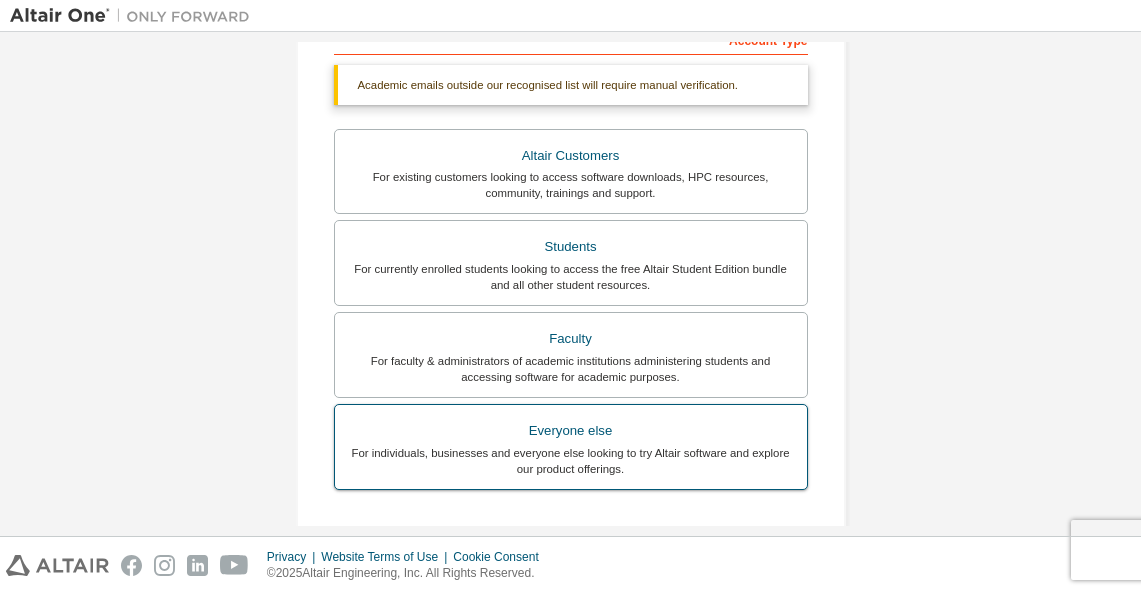 click on "Everyone else" at bounding box center (571, 431) 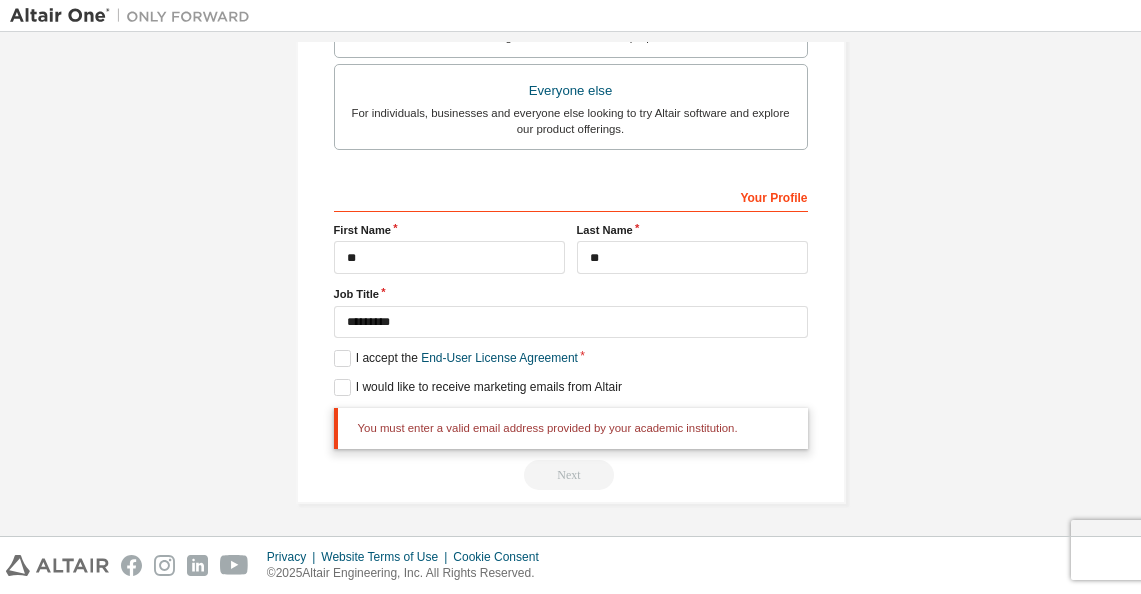 scroll, scrollTop: 624, scrollLeft: 0, axis: vertical 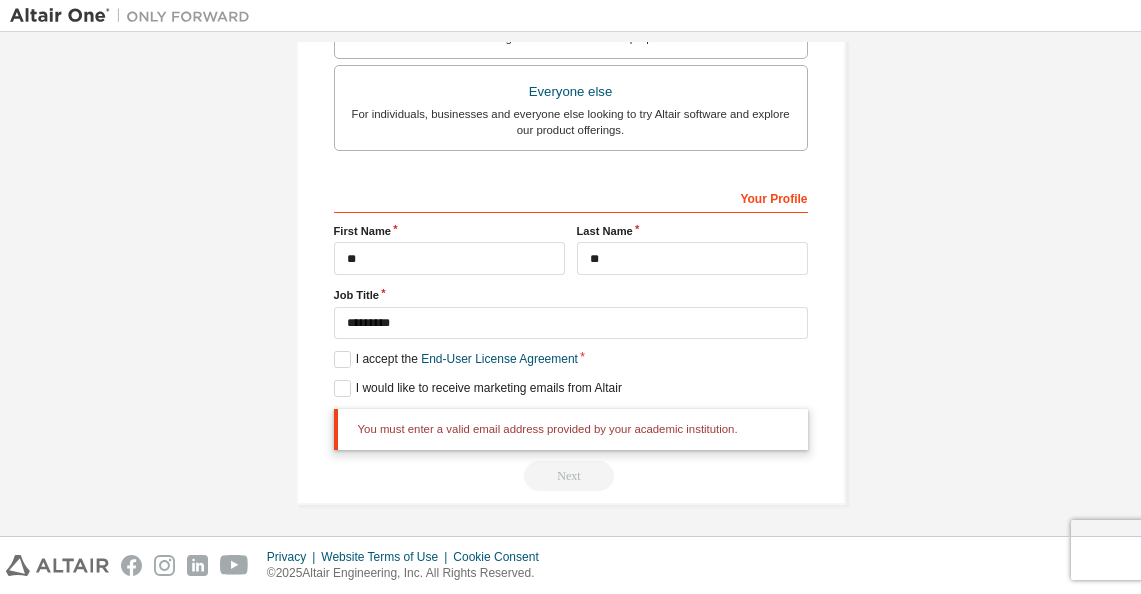 click on "I would like to receive marketing emails from Altair" at bounding box center [571, 388] 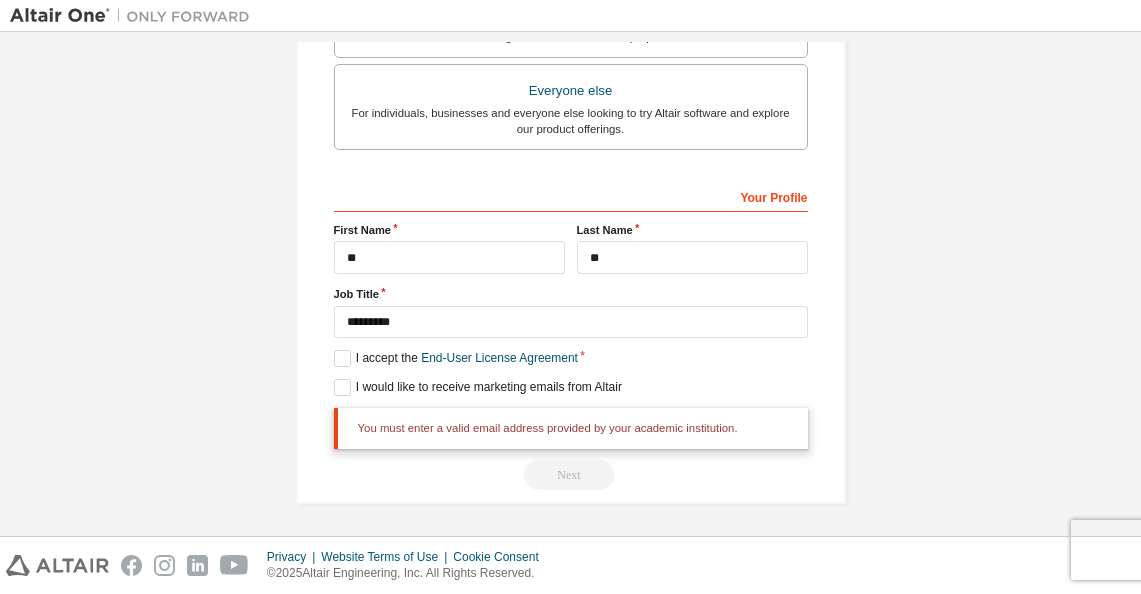 scroll, scrollTop: 624, scrollLeft: 0, axis: vertical 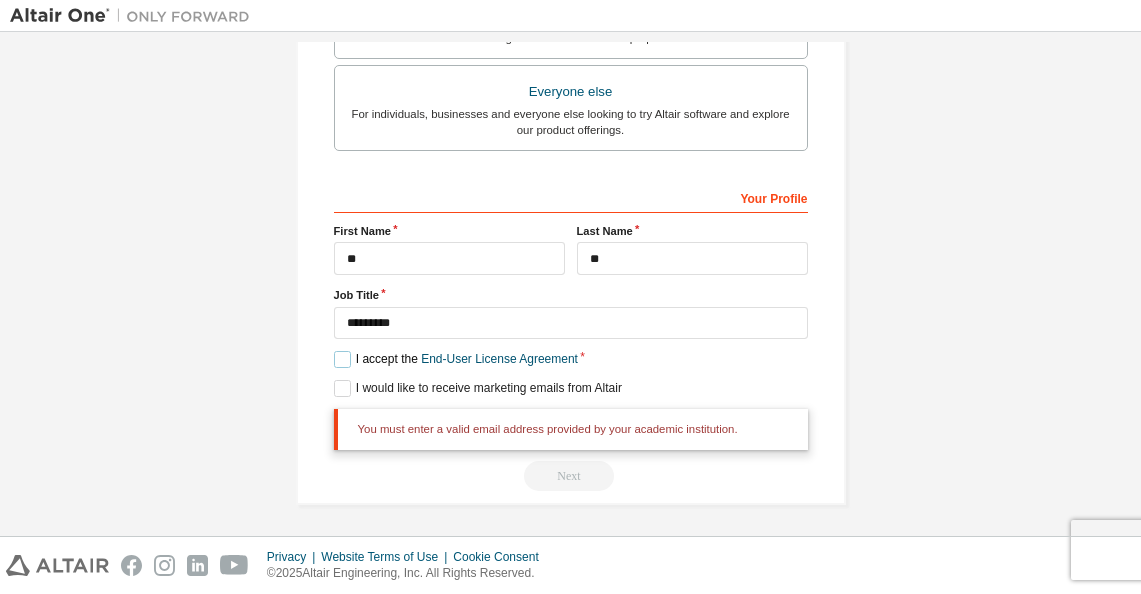 click on "I accept the    End-User License Agreement" at bounding box center [456, 359] 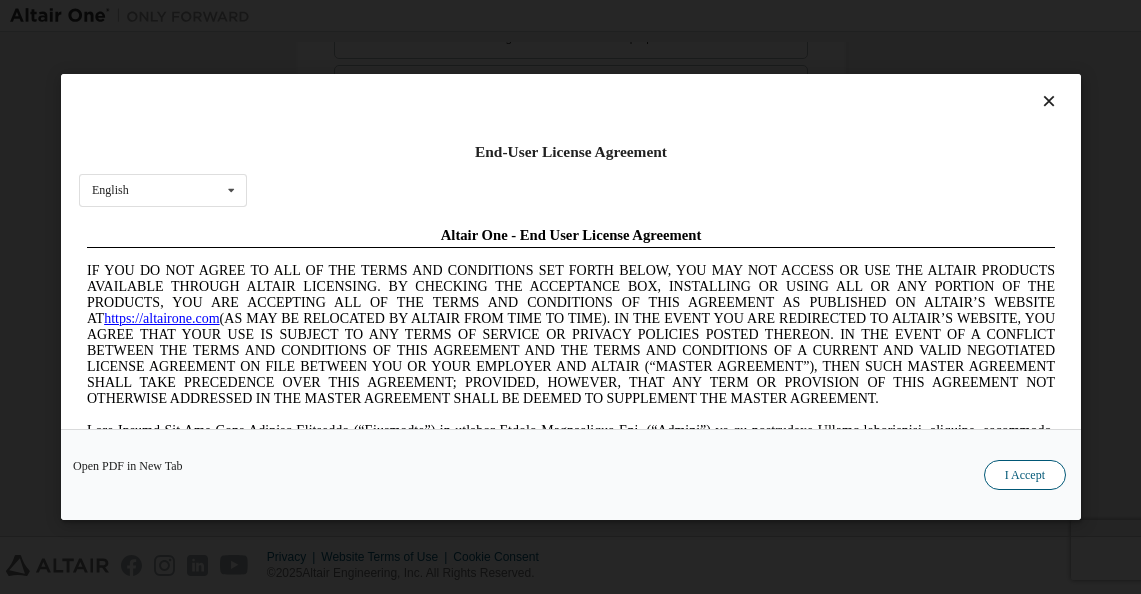scroll, scrollTop: 0, scrollLeft: 0, axis: both 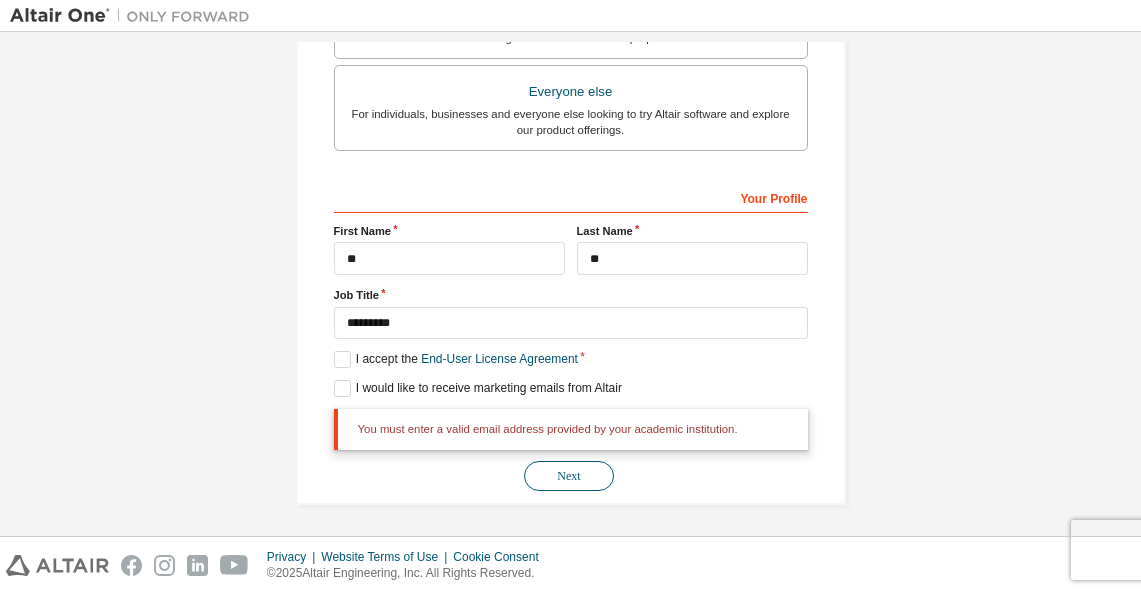 click on "Next" at bounding box center (569, 476) 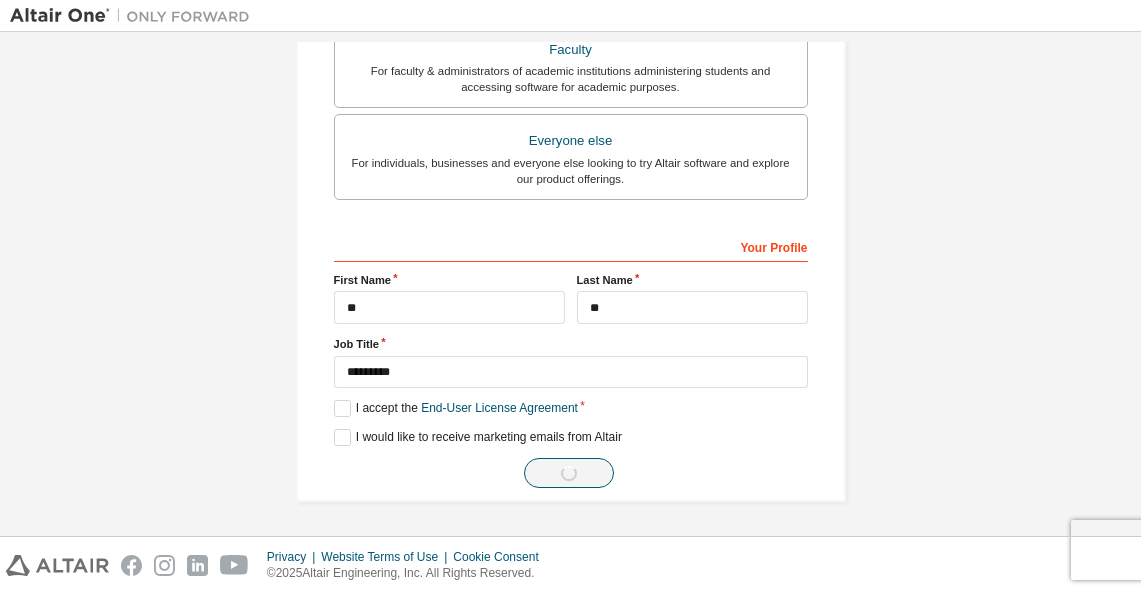 scroll, scrollTop: 573, scrollLeft: 0, axis: vertical 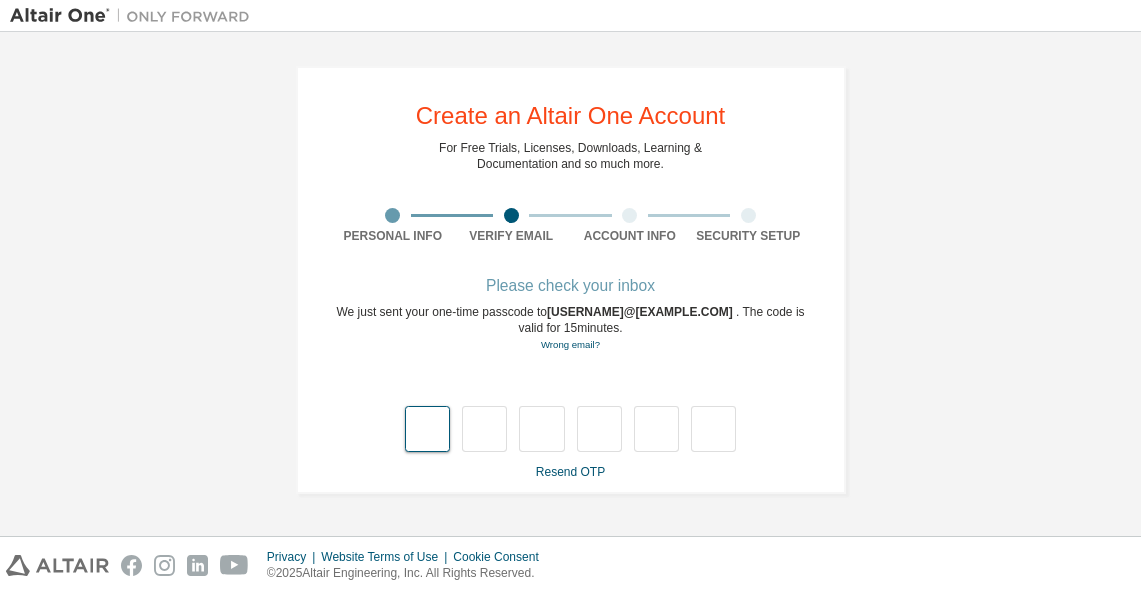 type on "*" 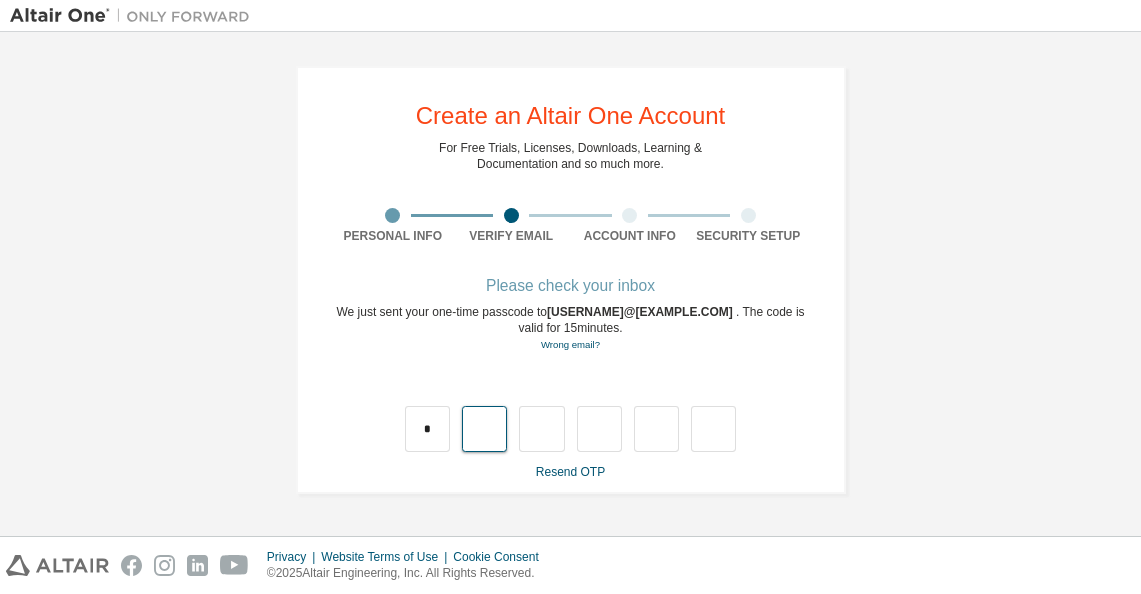 type on "*" 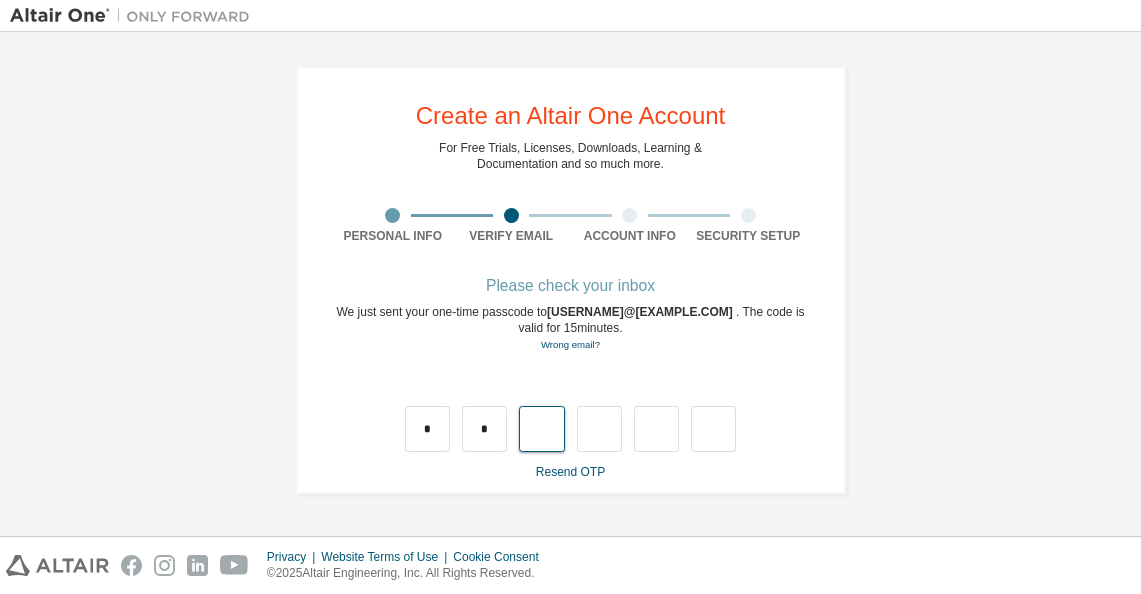 type on "*" 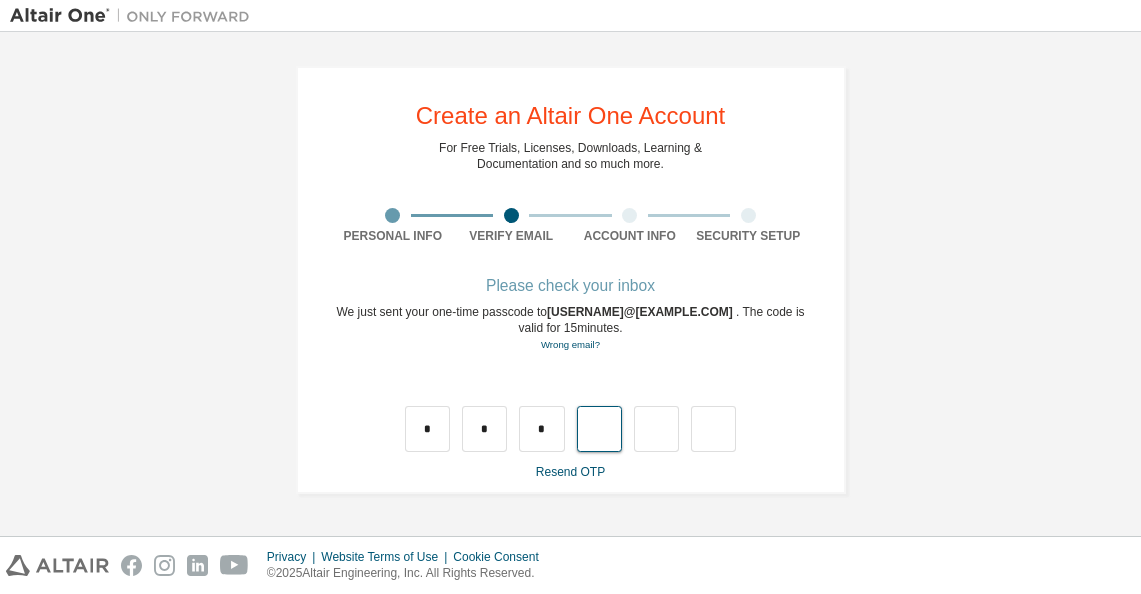 type on "*" 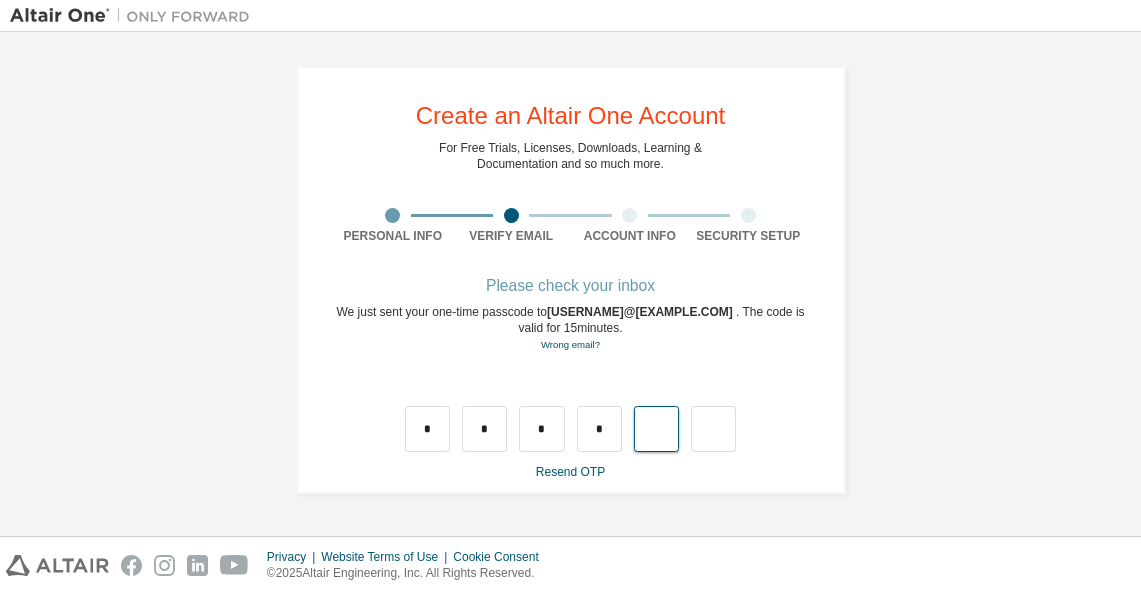 type on "*" 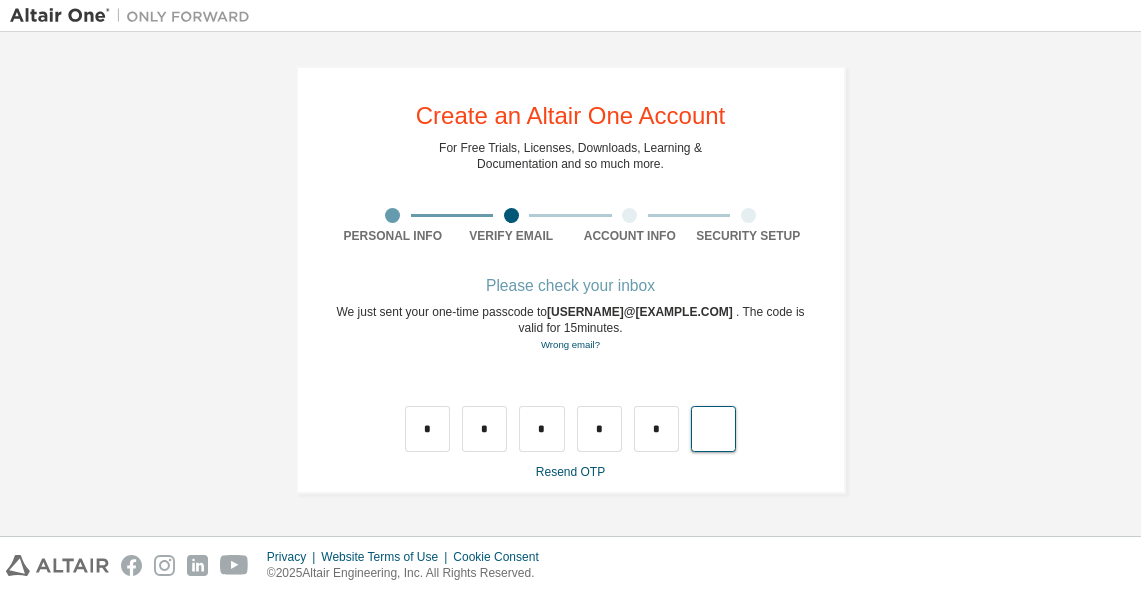 type on "*" 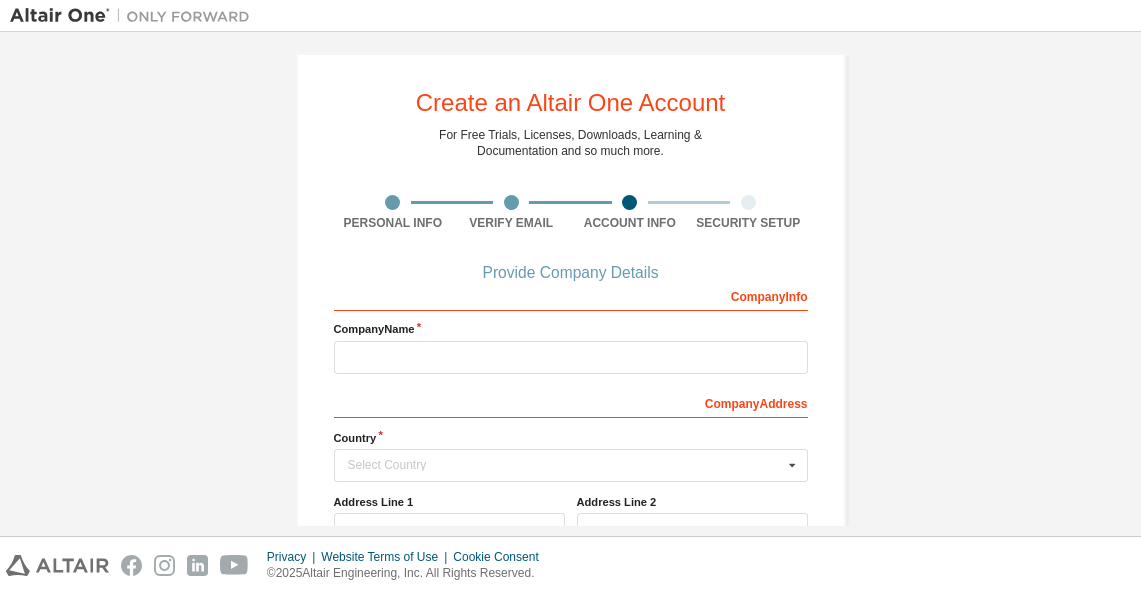 scroll, scrollTop: 156, scrollLeft: 0, axis: vertical 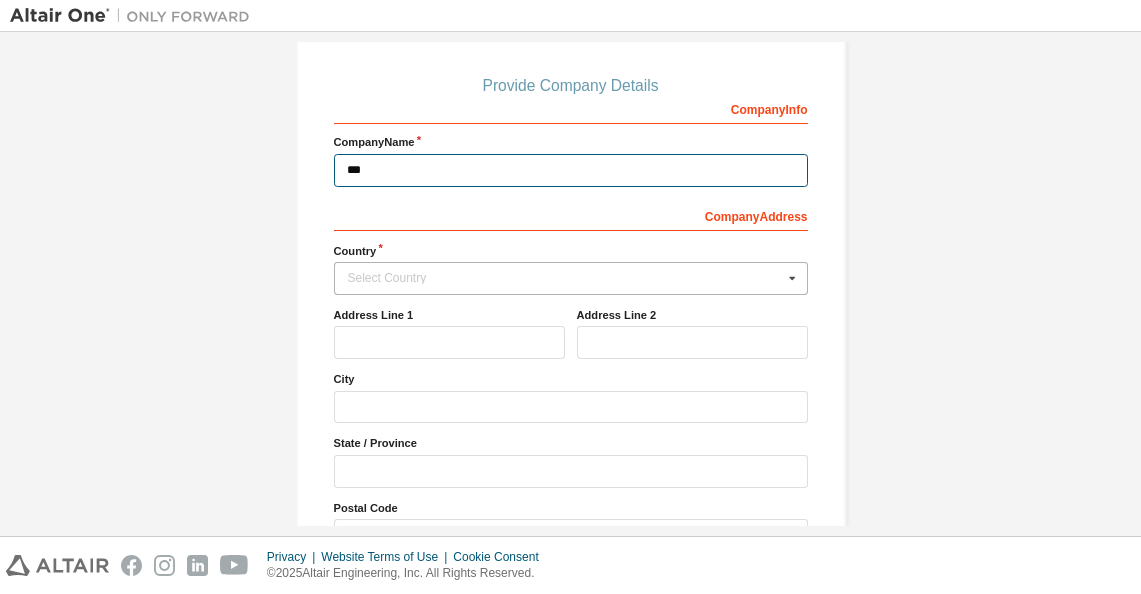 type on "***" 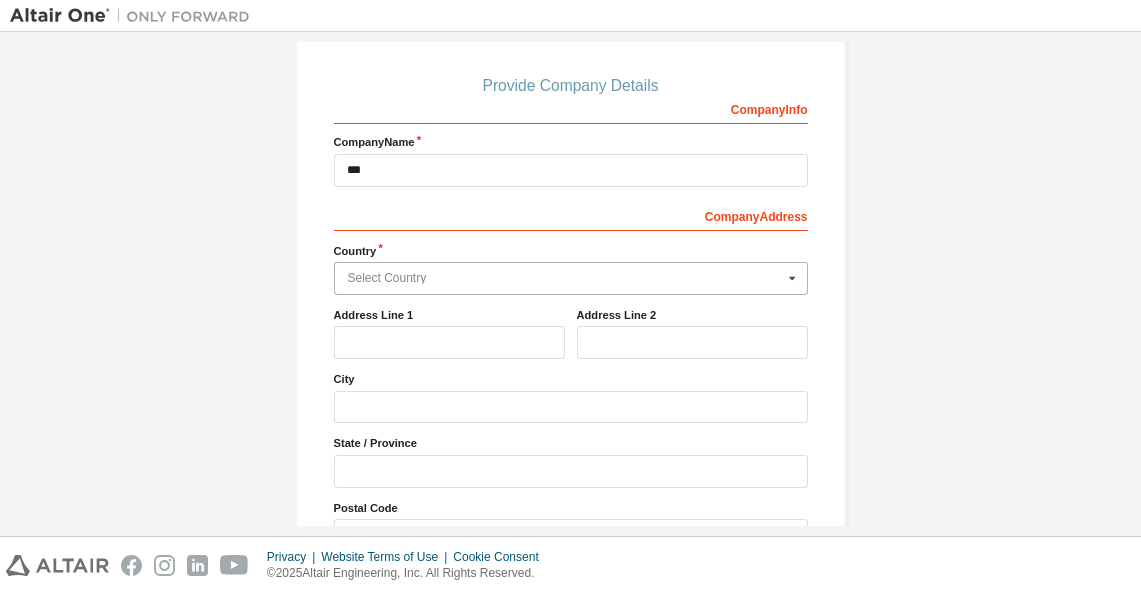 type on "*" 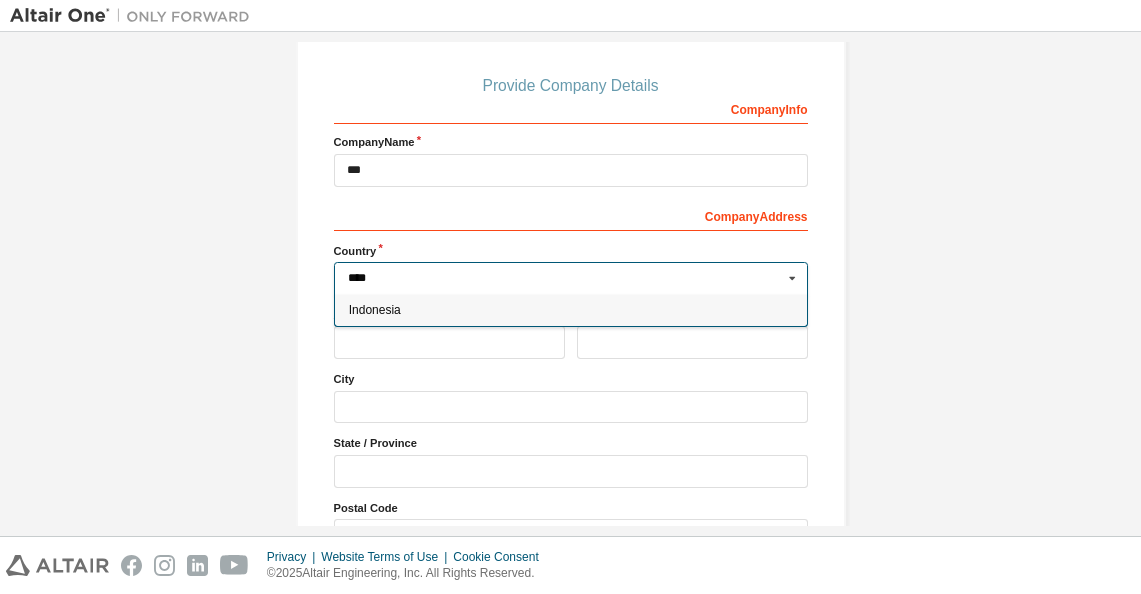 type on "****" 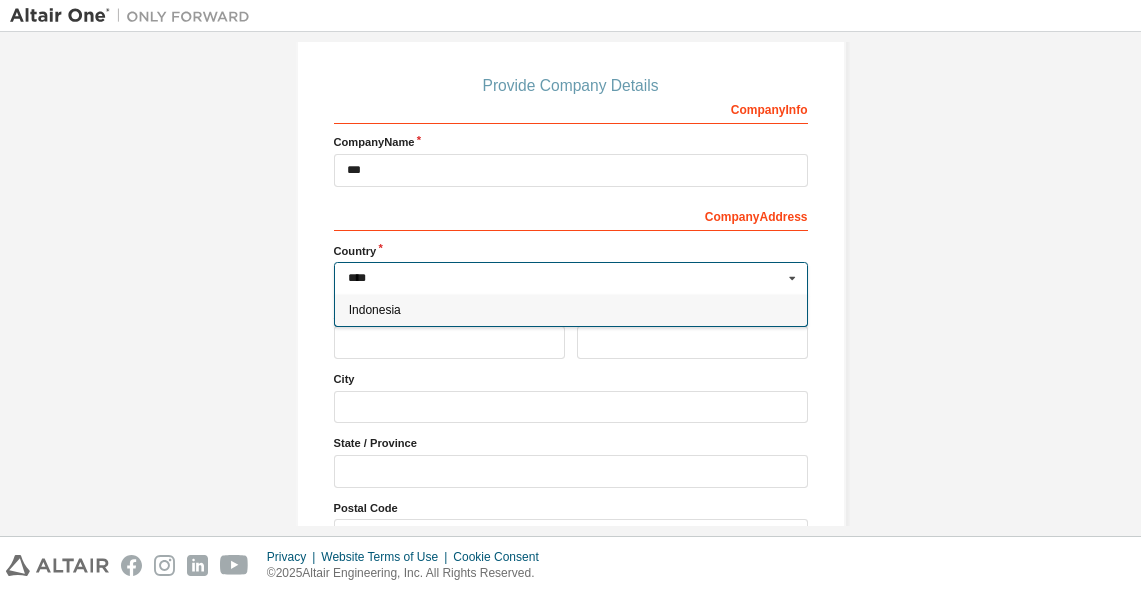 click on "Indonesia" at bounding box center (571, 310) 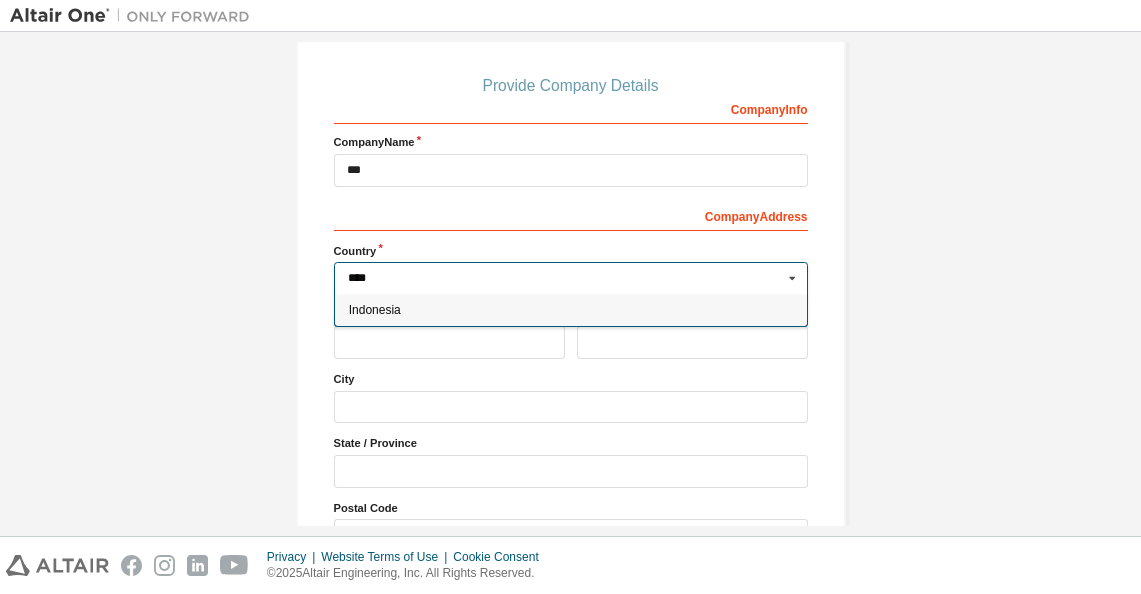 type on "***" 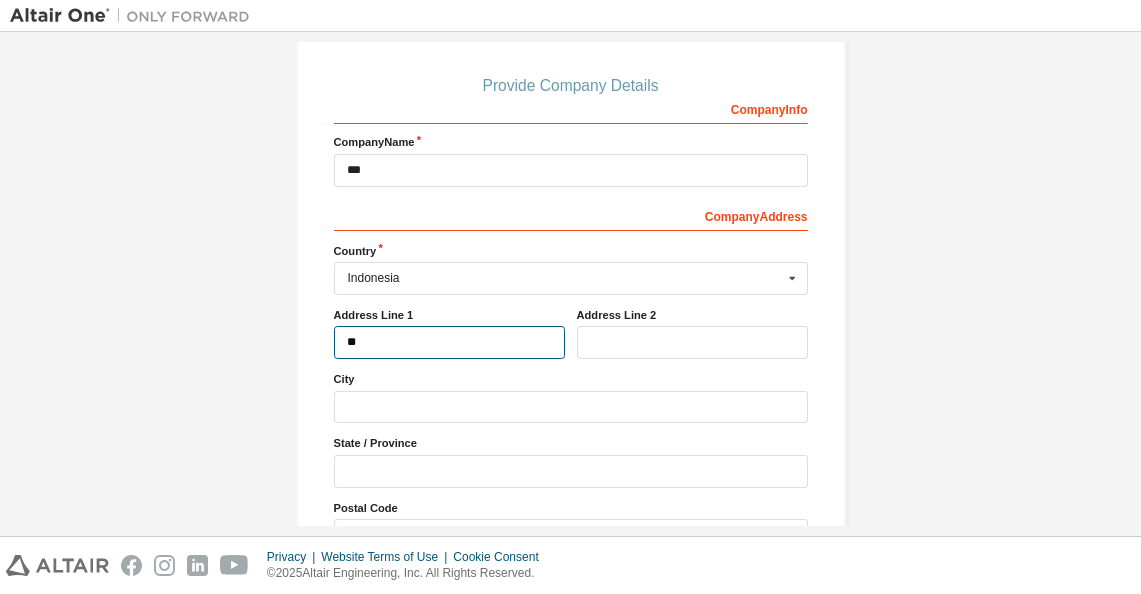 type on "*" 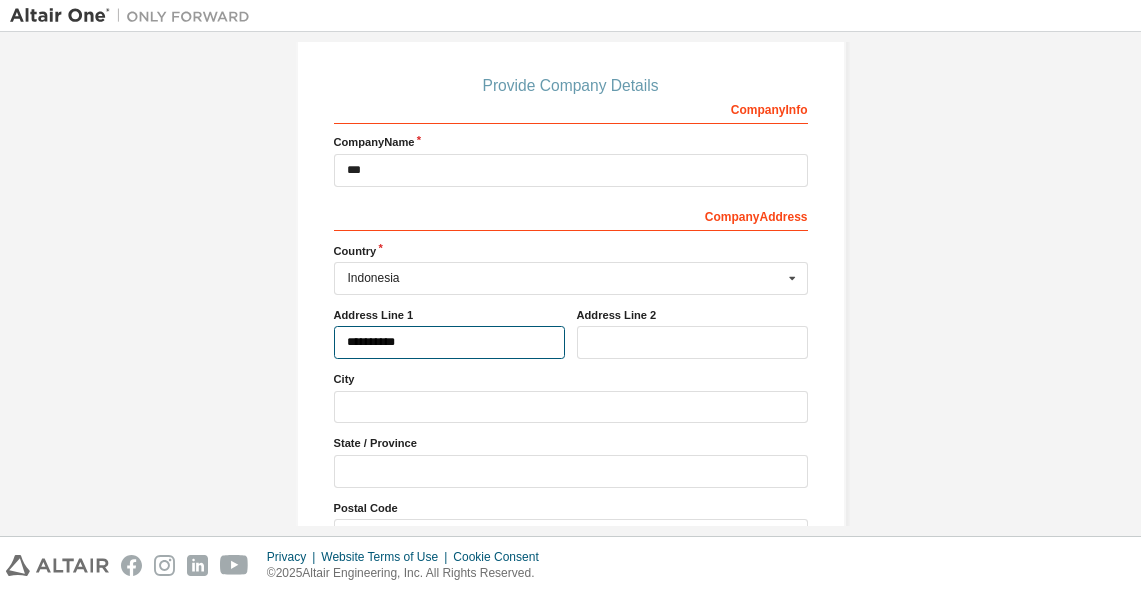 type on "**********" 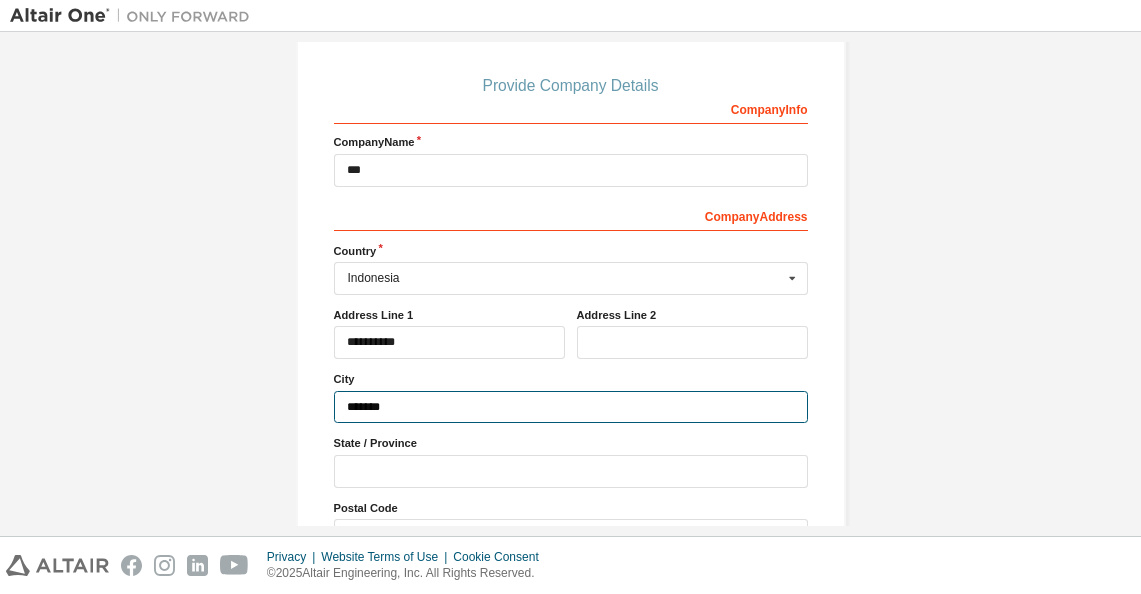 type on "*******" 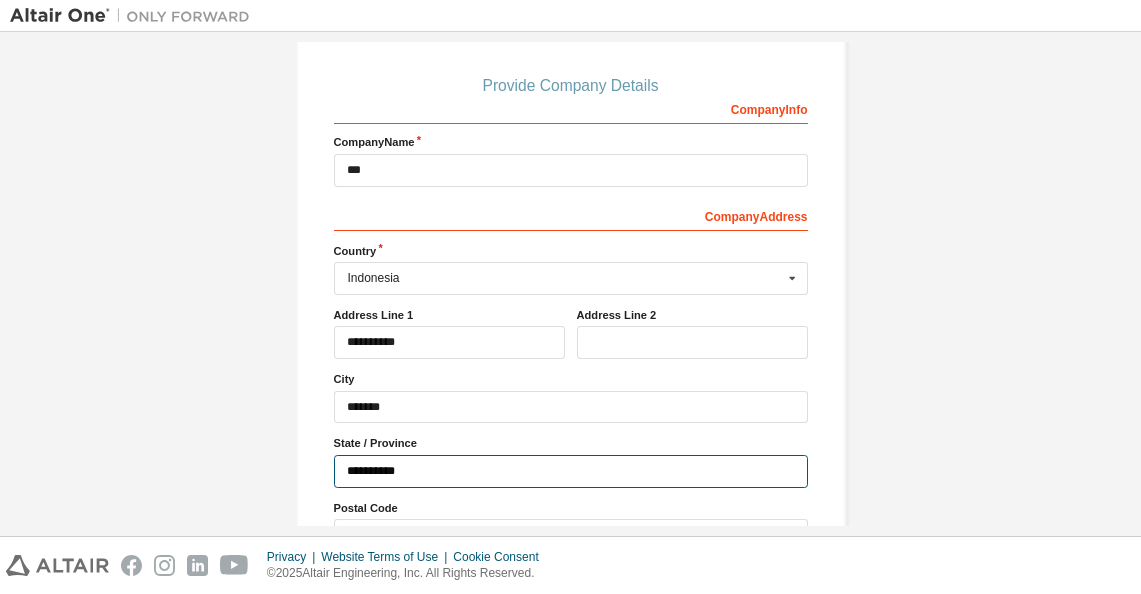 type on "**********" 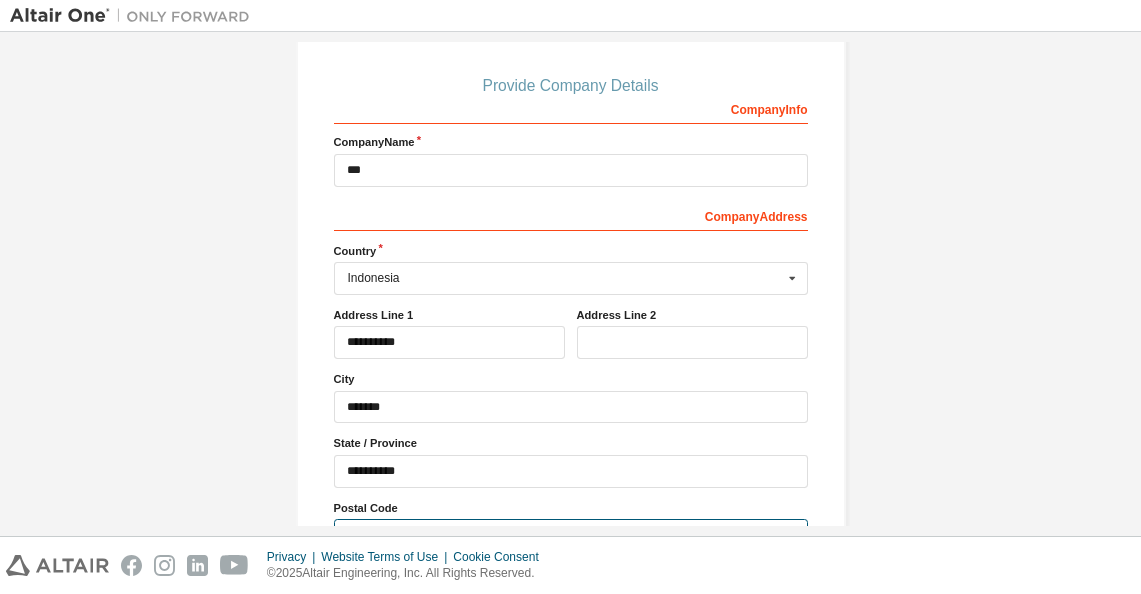scroll, scrollTop: 328, scrollLeft: 0, axis: vertical 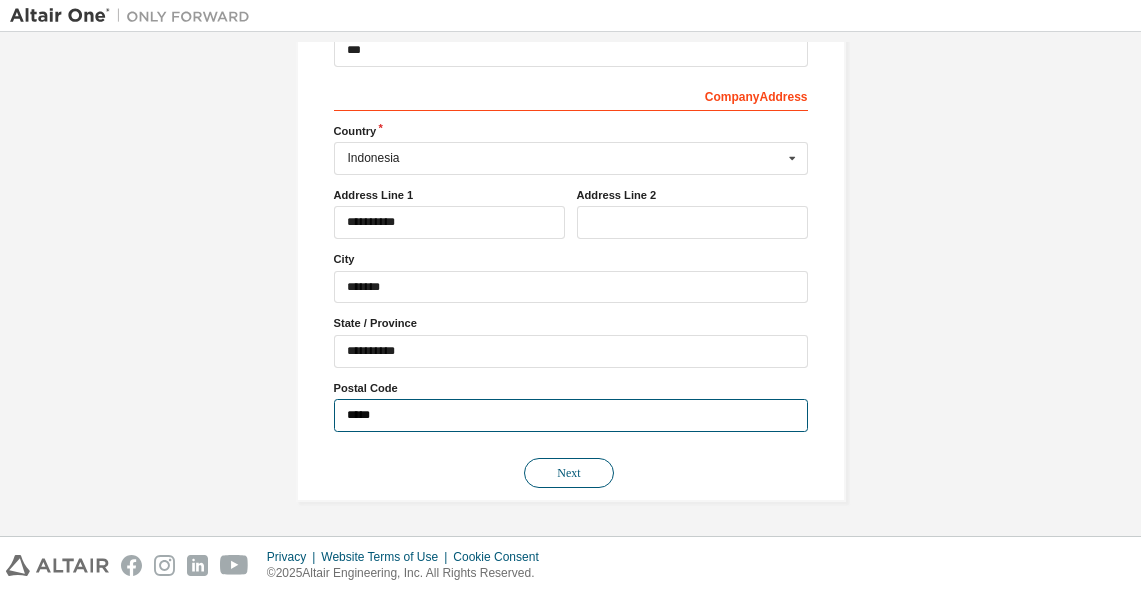 type on "*****" 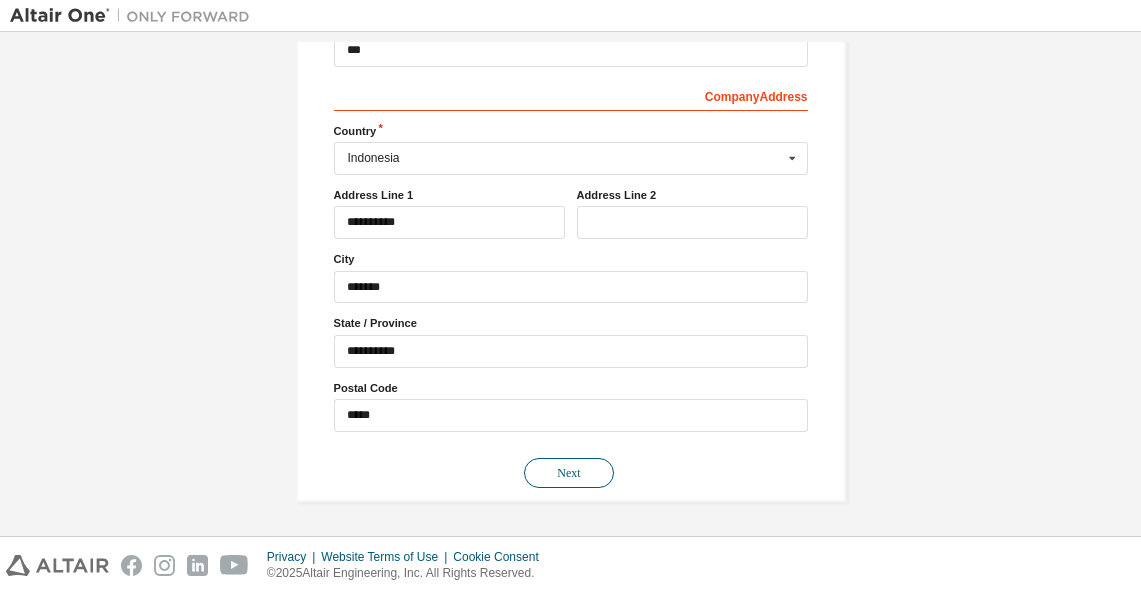 click on "Next" at bounding box center [569, 473] 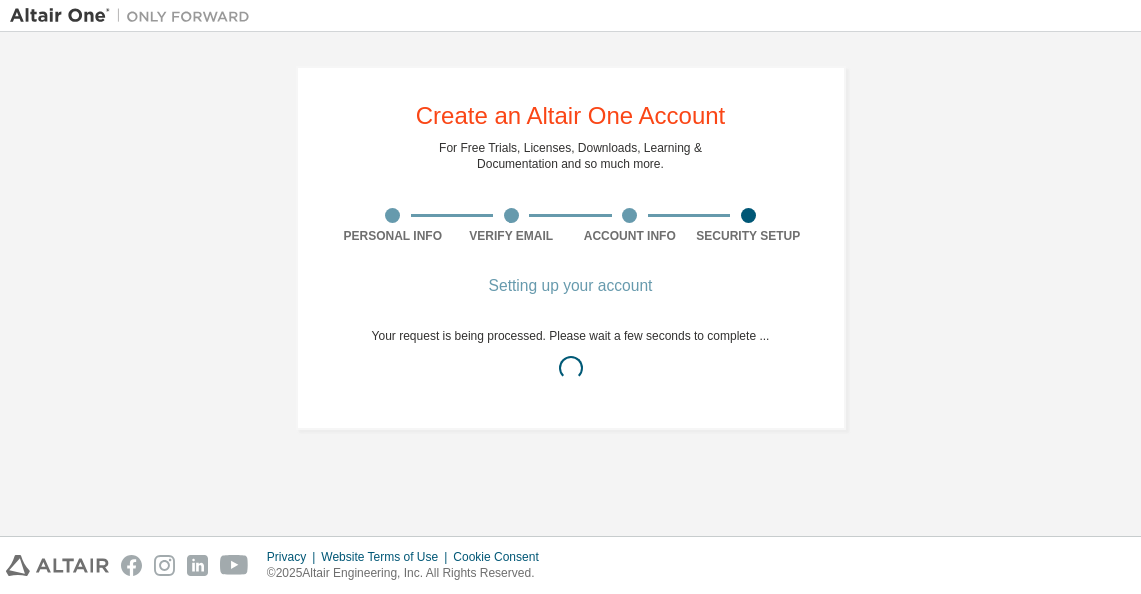 scroll, scrollTop: 0, scrollLeft: 0, axis: both 